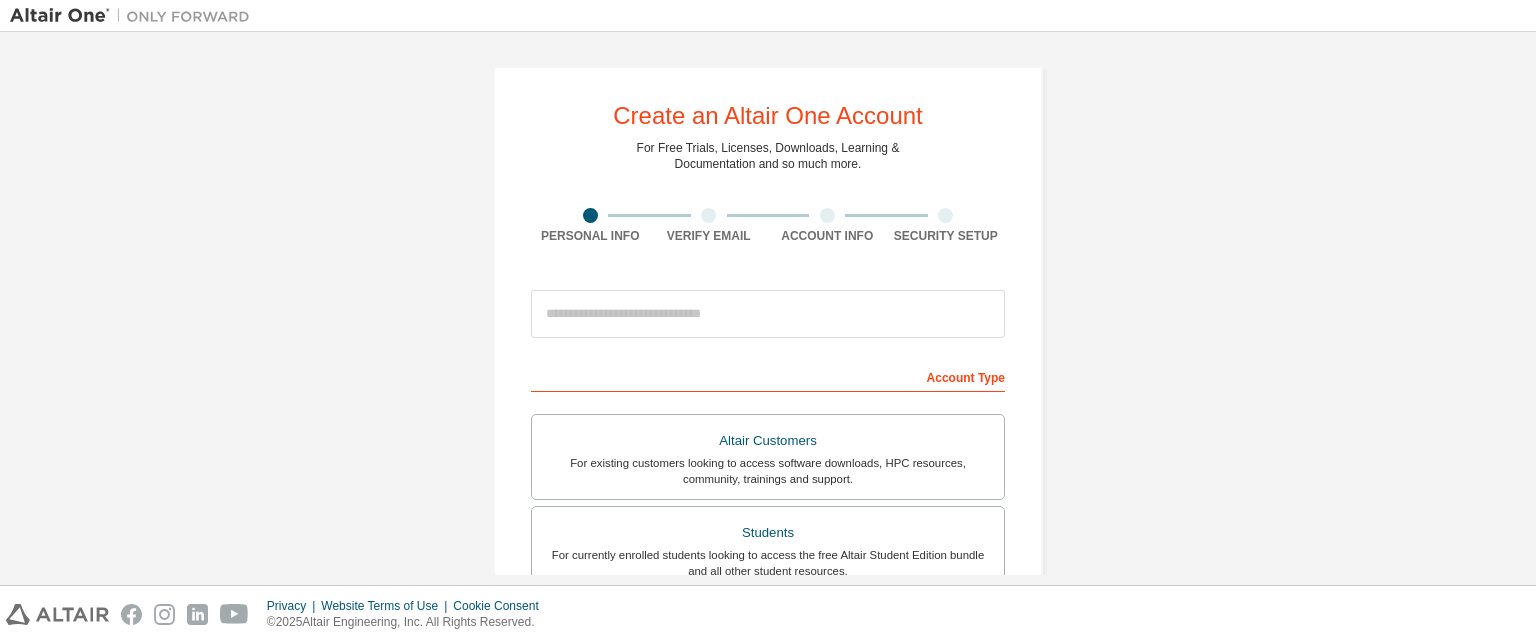scroll, scrollTop: 0, scrollLeft: 0, axis: both 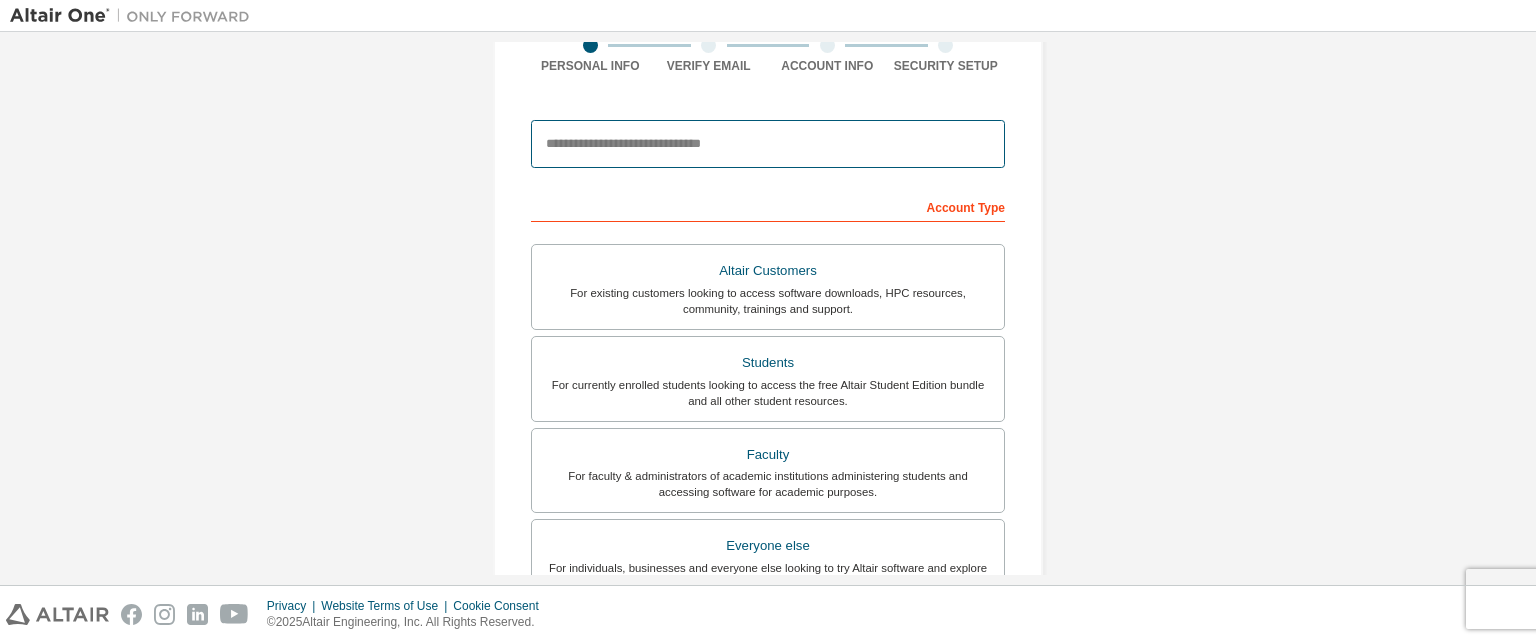 click at bounding box center (768, 144) 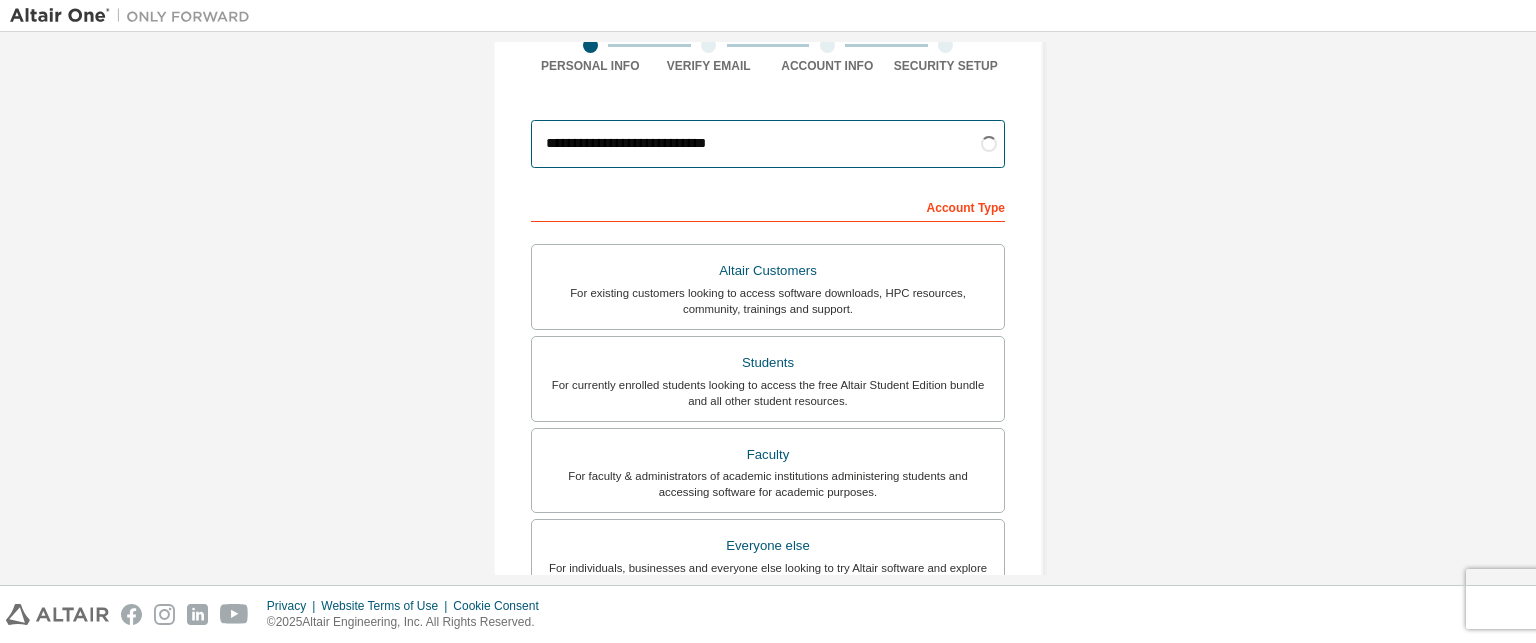 click on "**********" at bounding box center [768, 144] 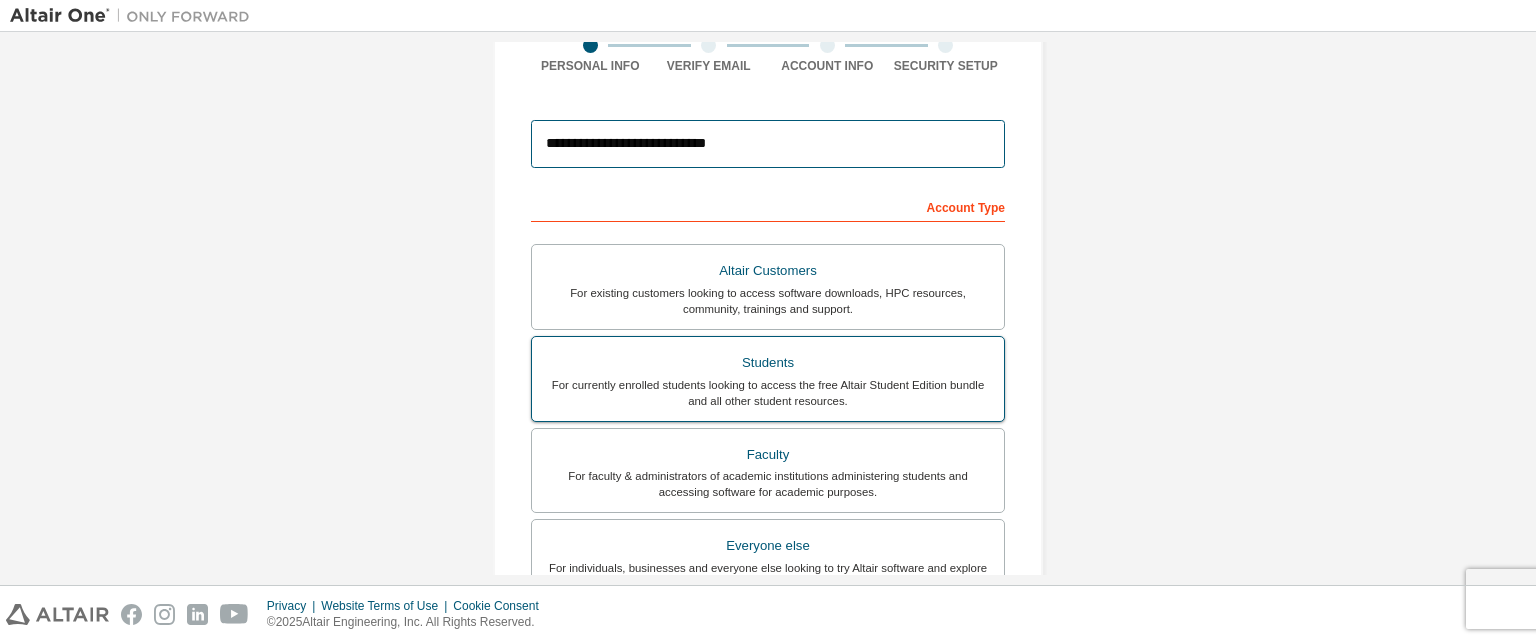 type on "**********" 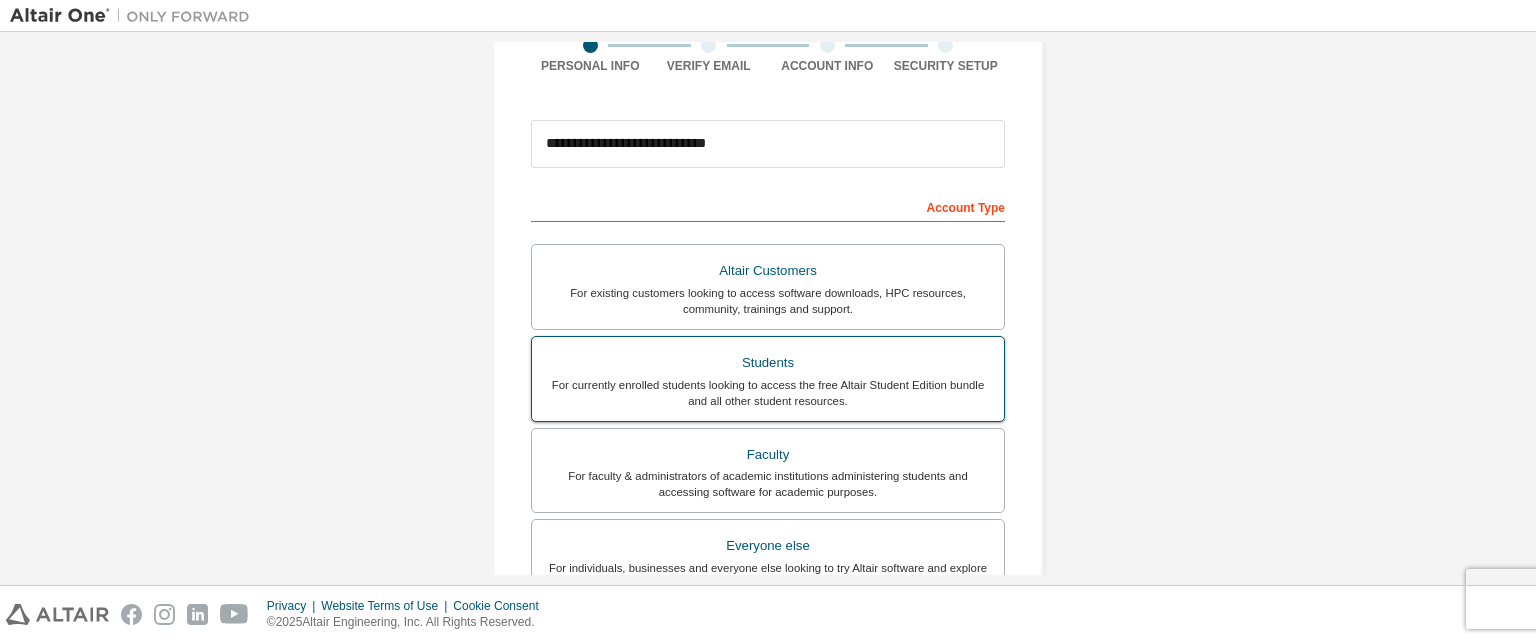 click on "For currently enrolled students looking to access the free Altair Student Edition bundle and all other student resources." at bounding box center [768, 393] 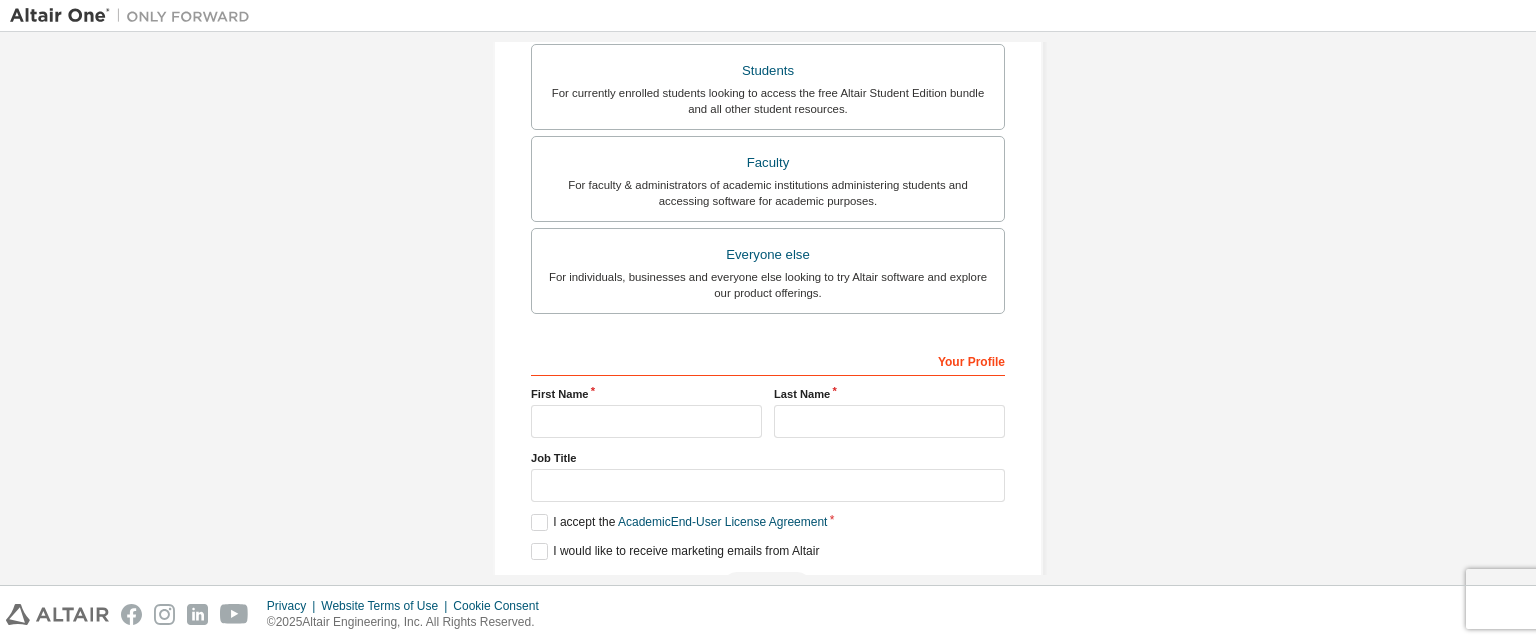 scroll, scrollTop: 524, scrollLeft: 0, axis: vertical 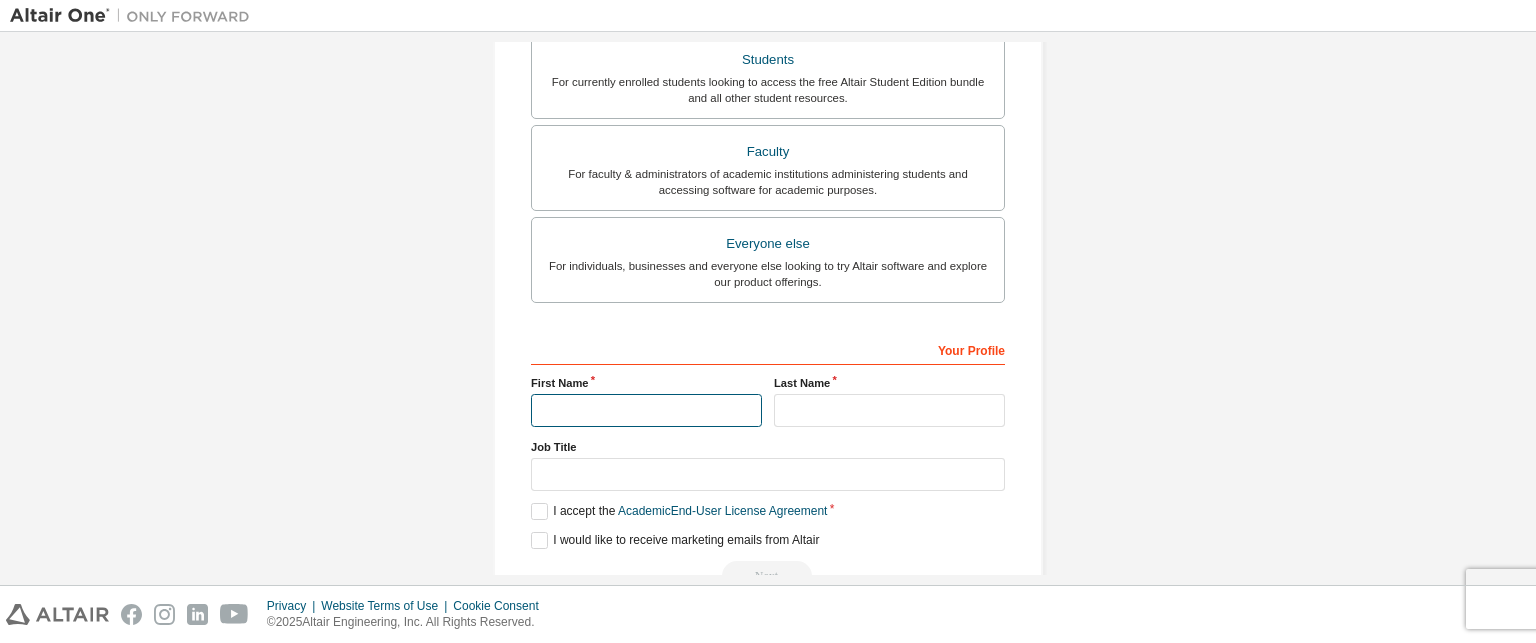 click at bounding box center [646, 410] 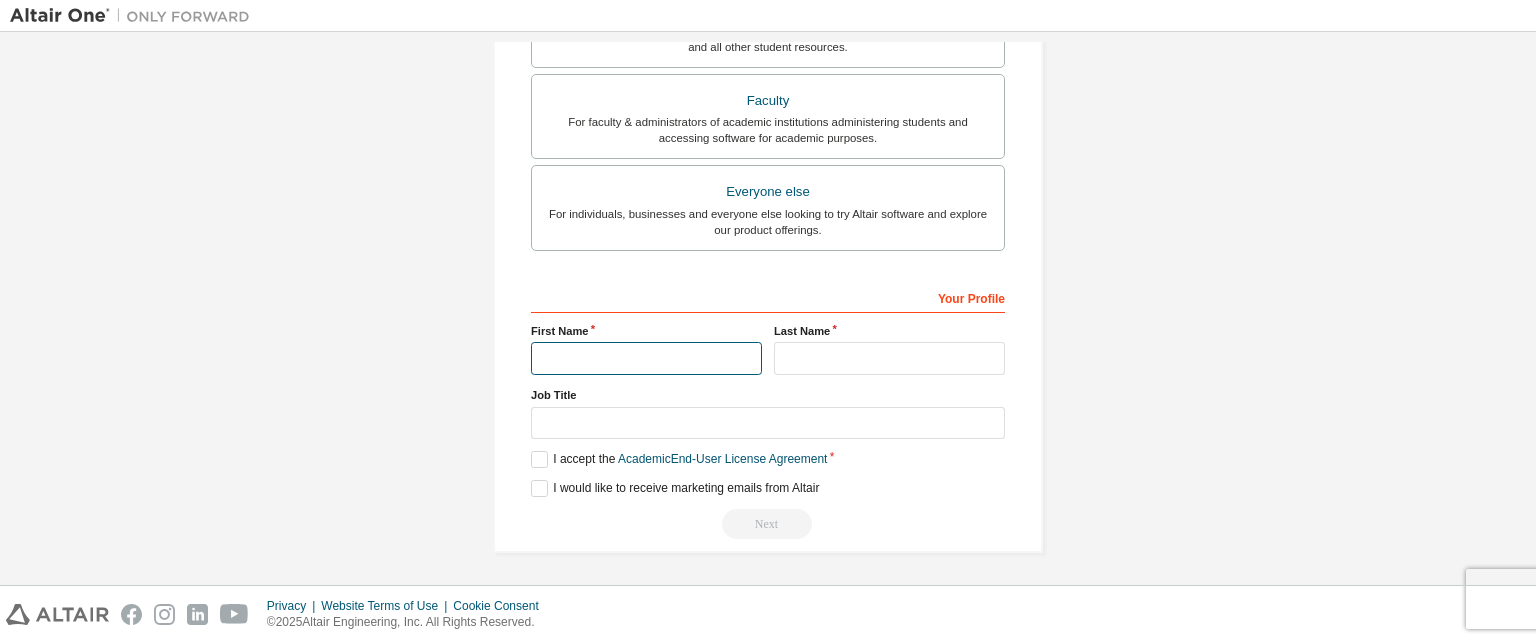scroll, scrollTop: 472, scrollLeft: 0, axis: vertical 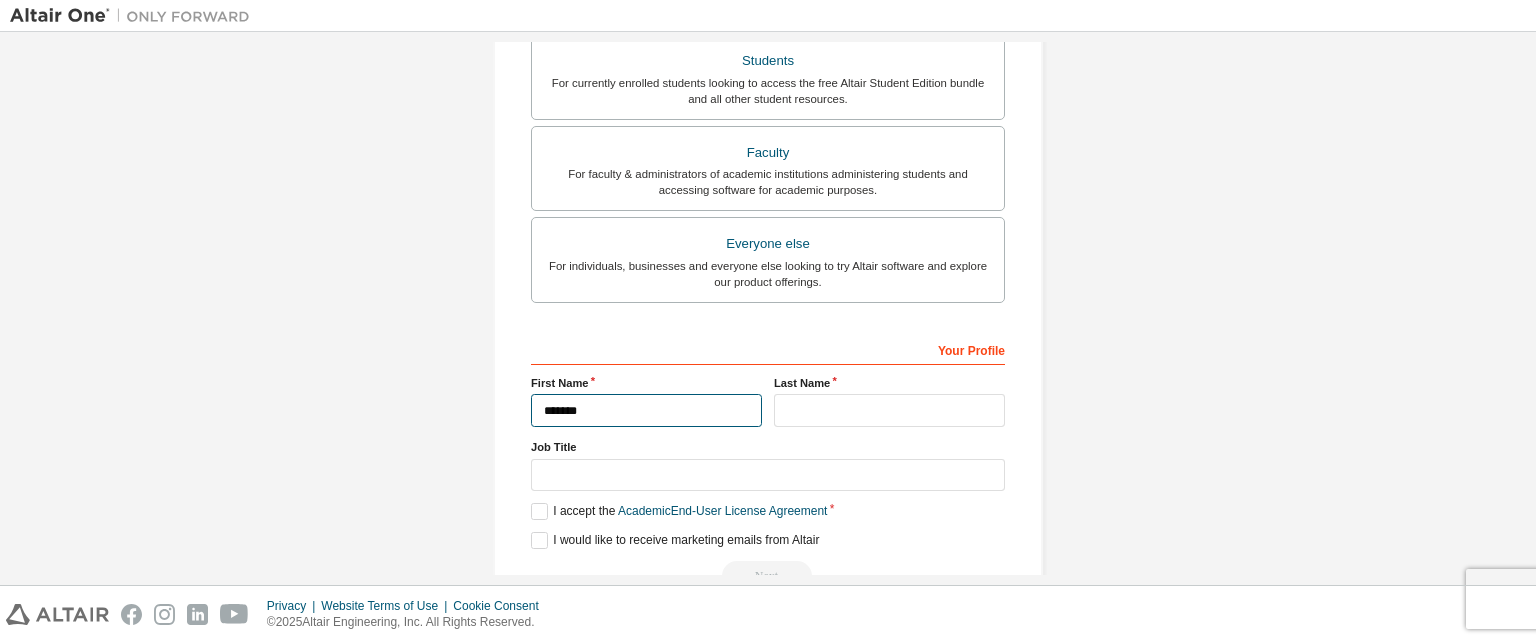 click on "*******" at bounding box center (646, 410) 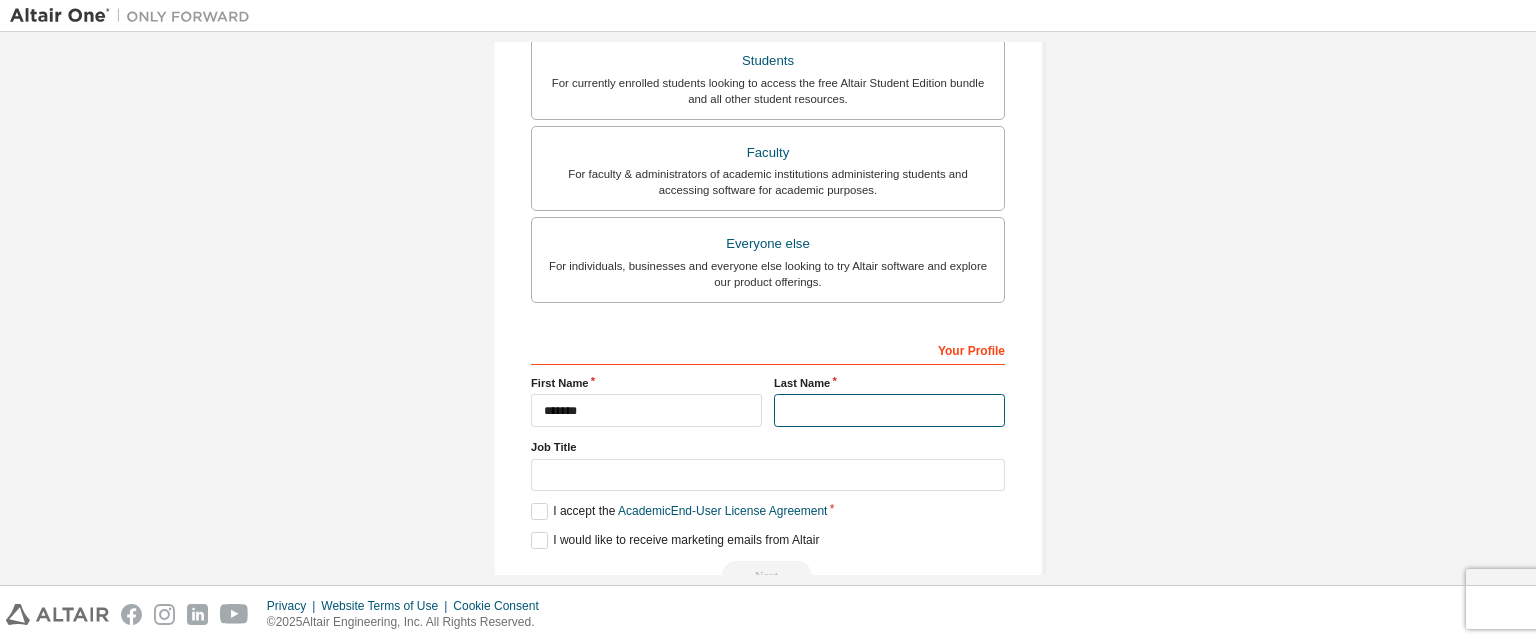 click at bounding box center (889, 410) 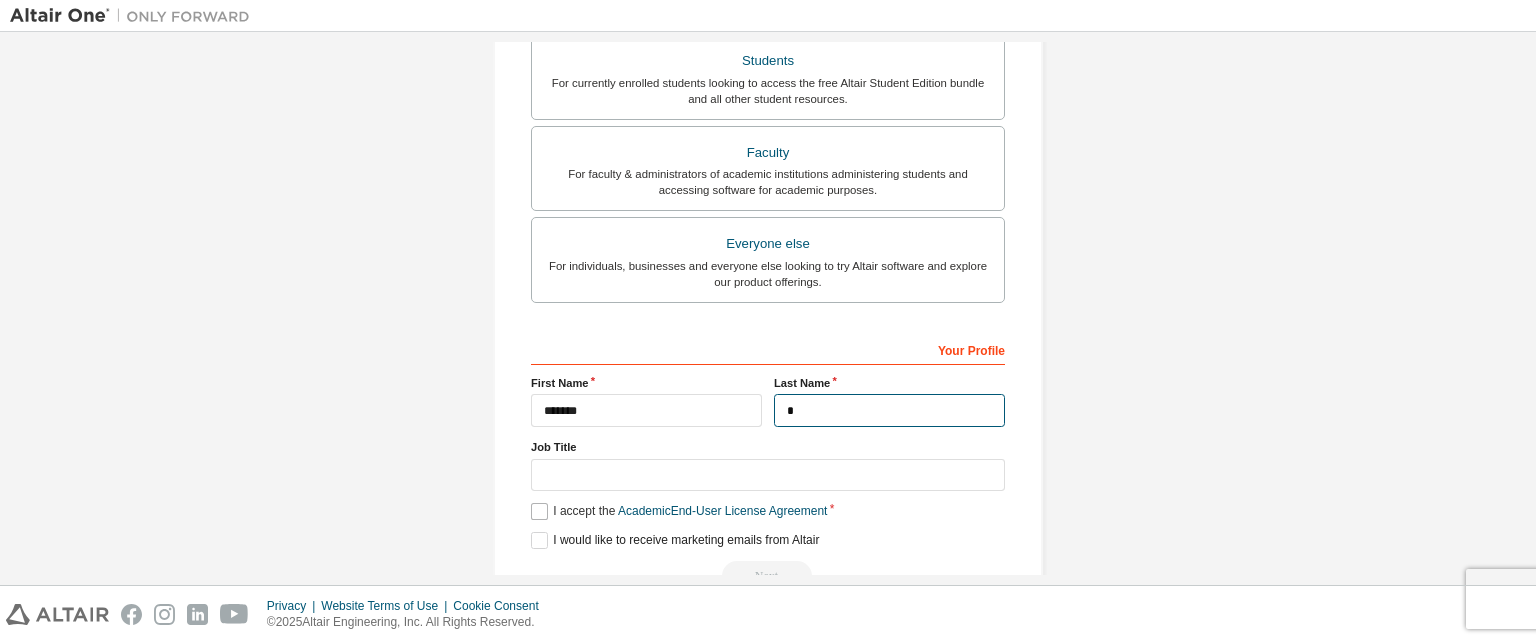 type on "*" 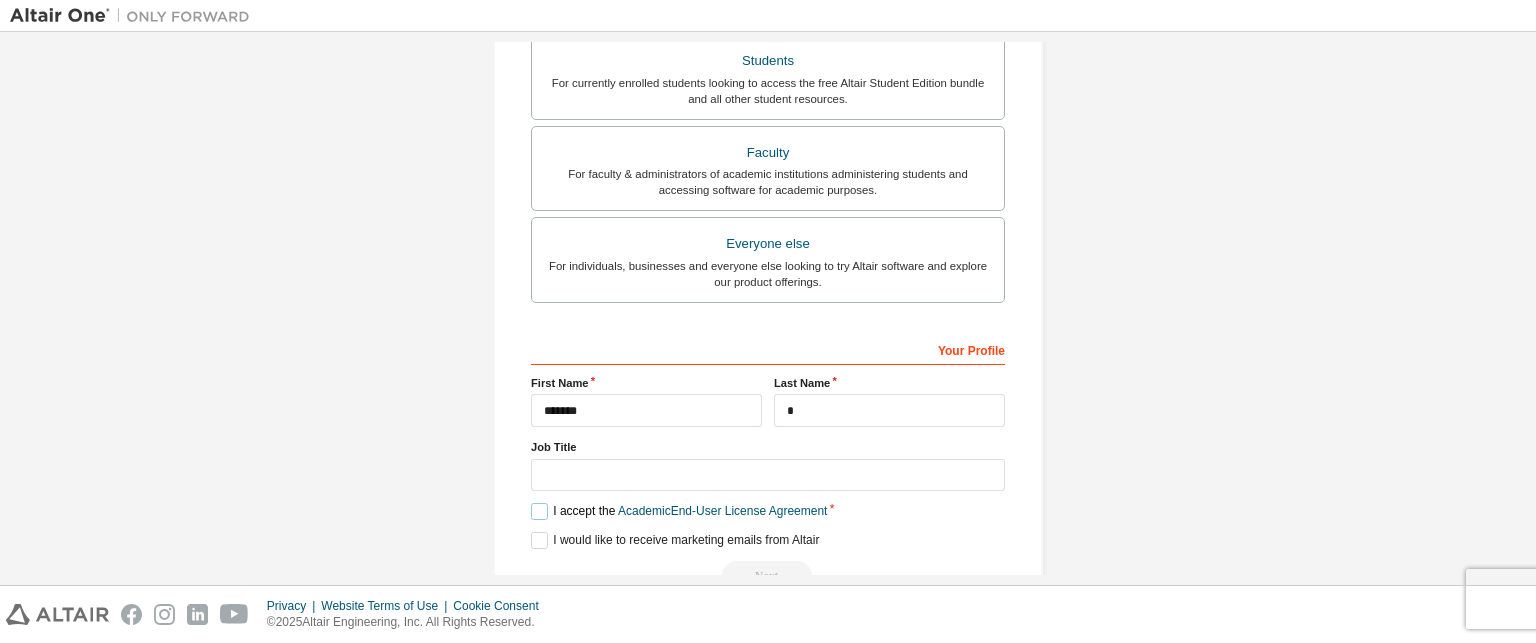 click on "I accept the   Academic   End-User License Agreement" at bounding box center [679, 511] 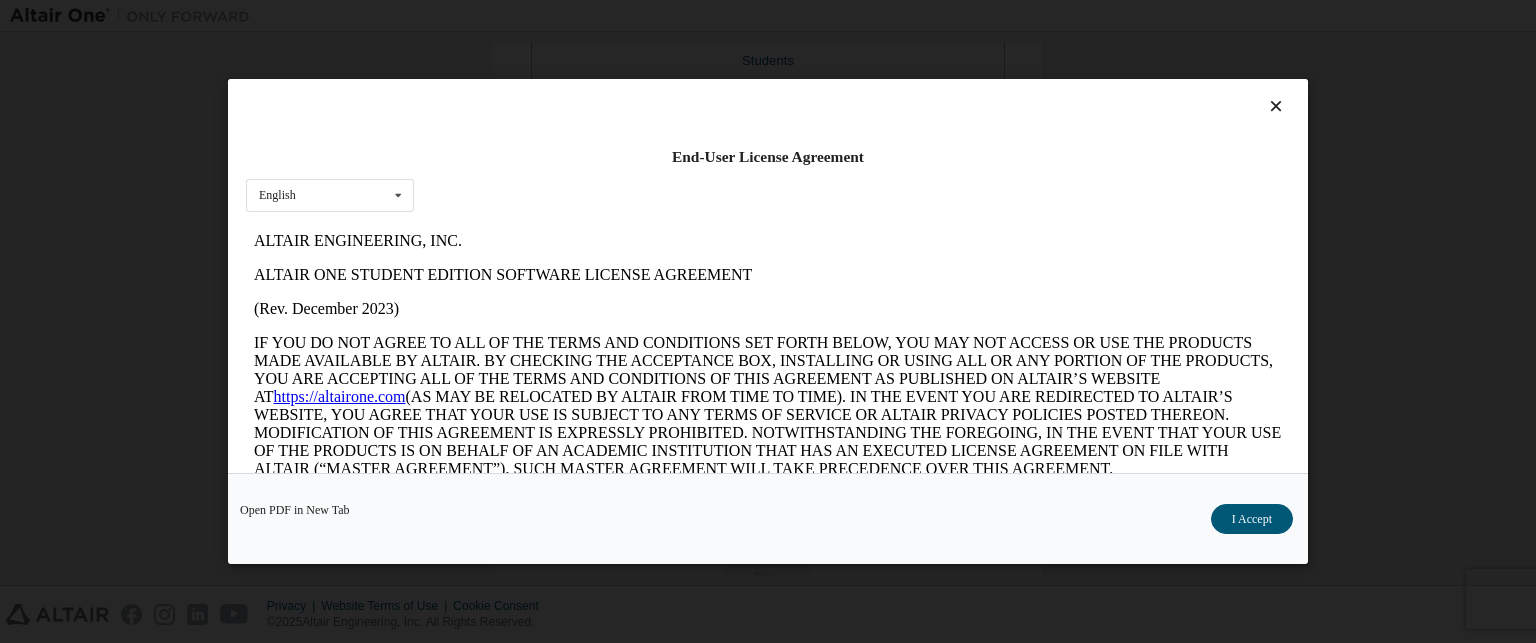 scroll, scrollTop: 0, scrollLeft: 0, axis: both 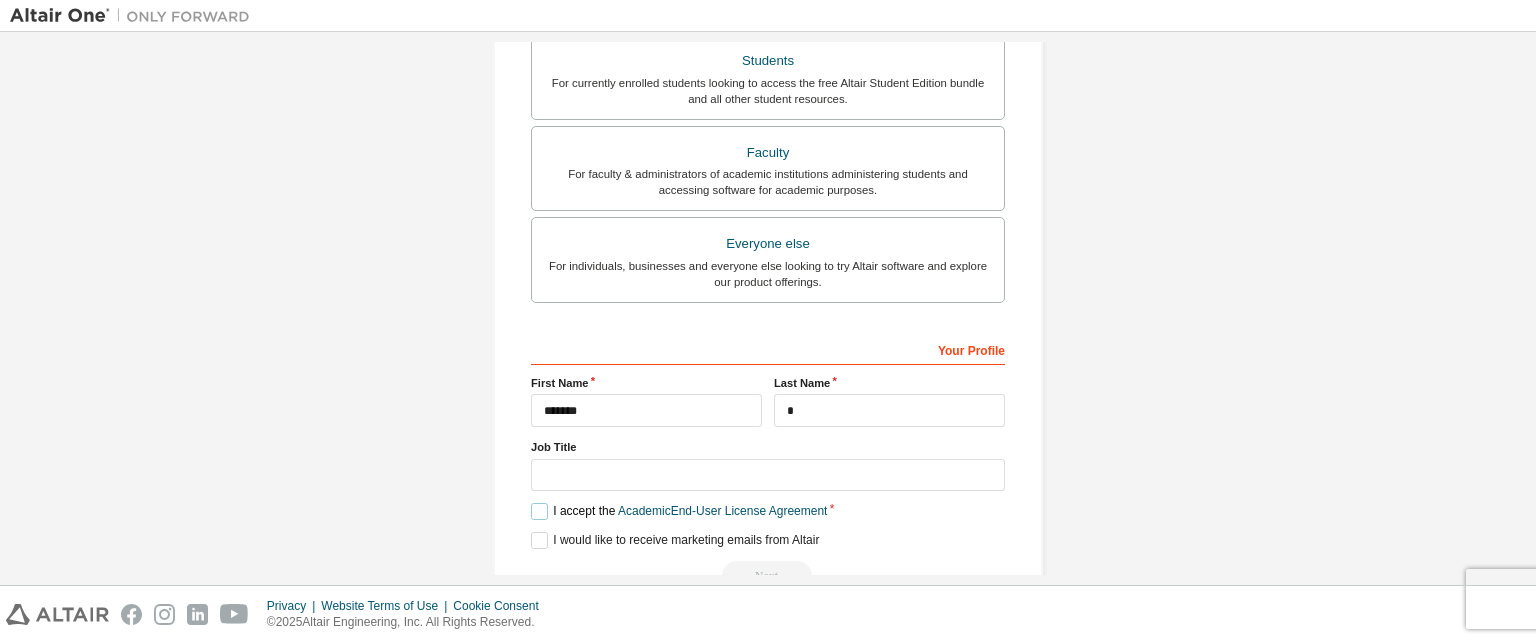 click on "I accept the   Academic   End-User License Agreement" at bounding box center (679, 511) 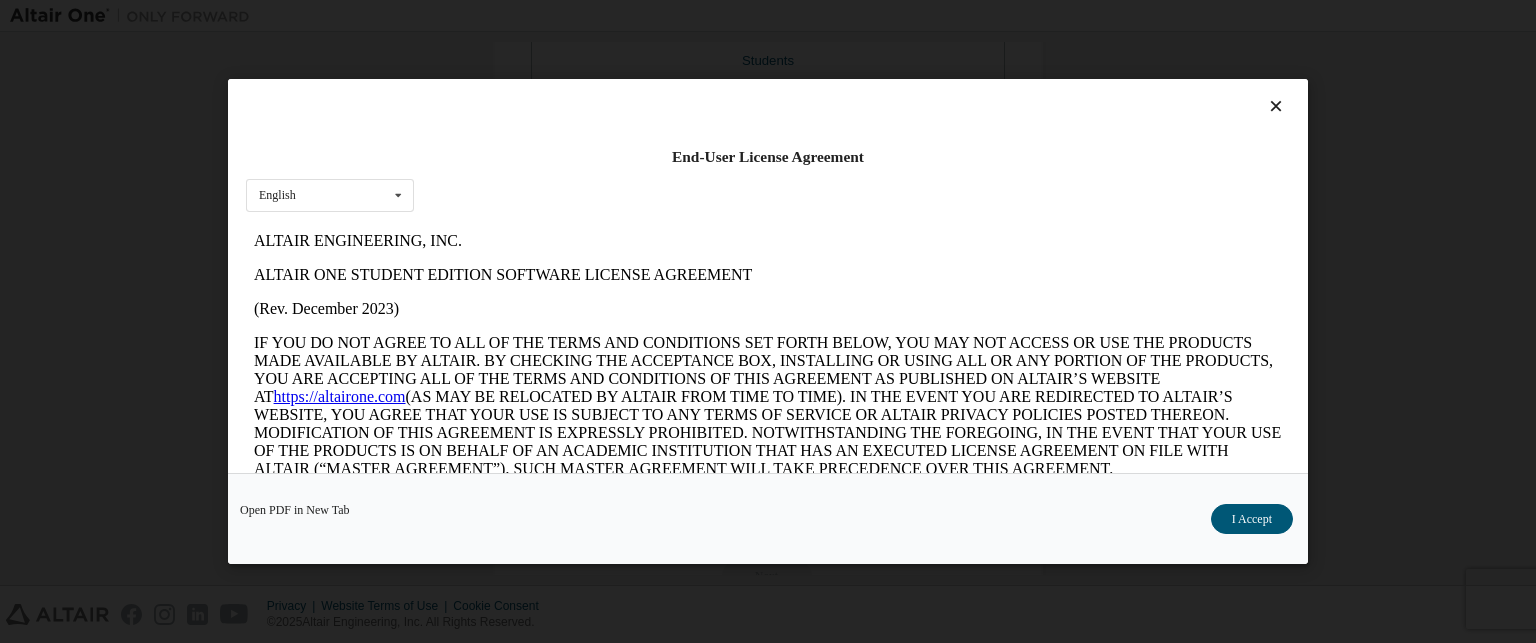 scroll, scrollTop: 0, scrollLeft: 0, axis: both 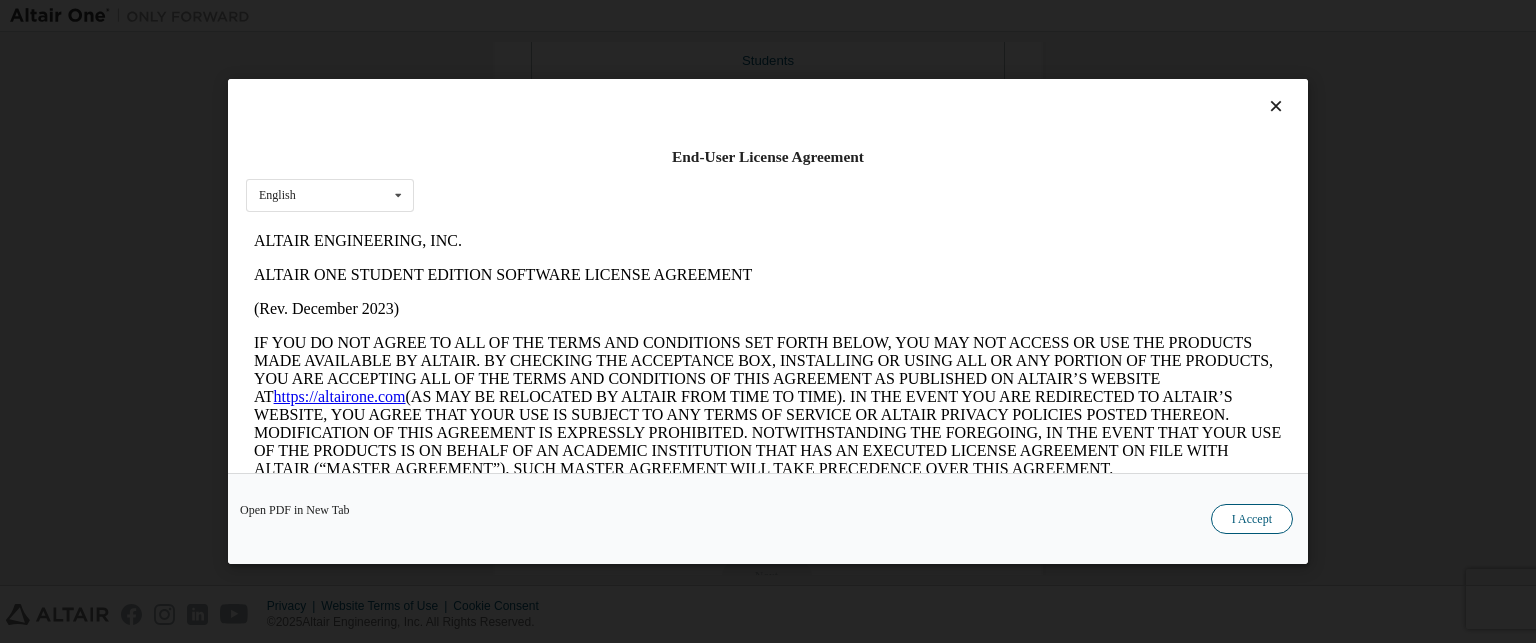 click on "I Accept" at bounding box center (1252, 519) 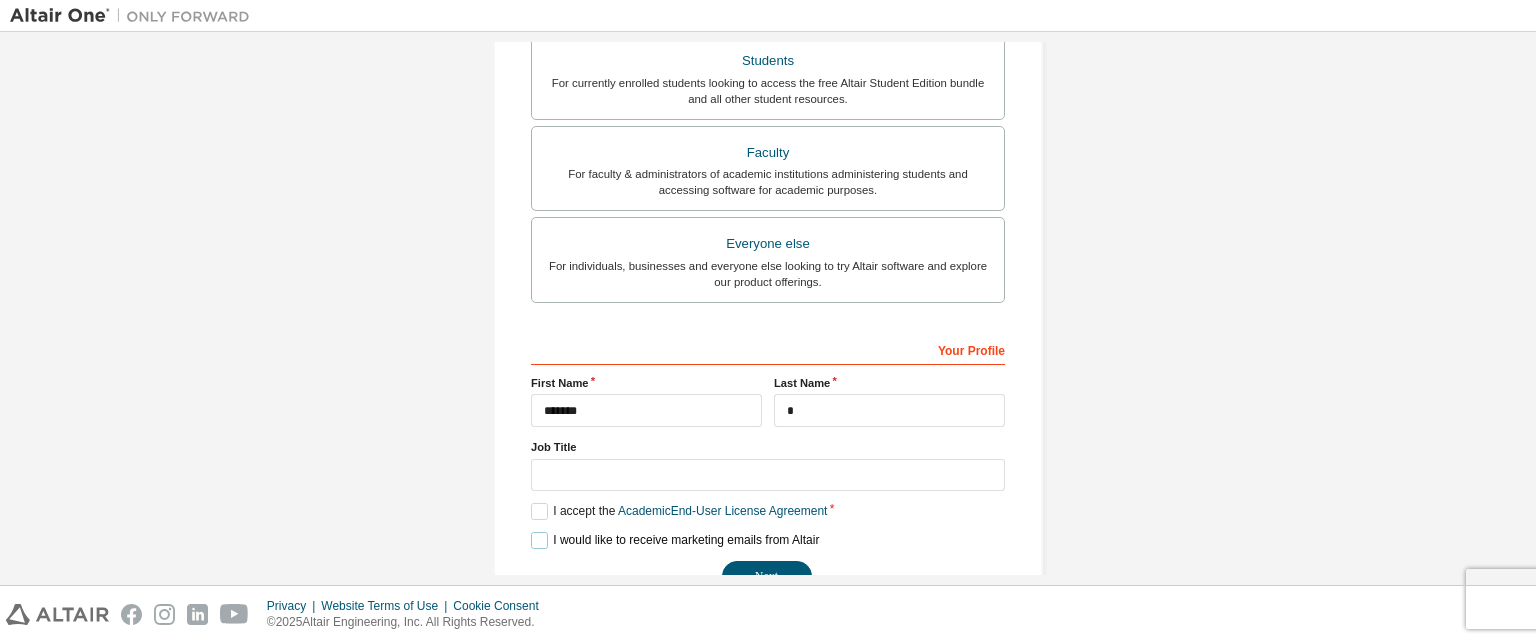 click on "I would like to receive marketing emails from Altair" at bounding box center (675, 540) 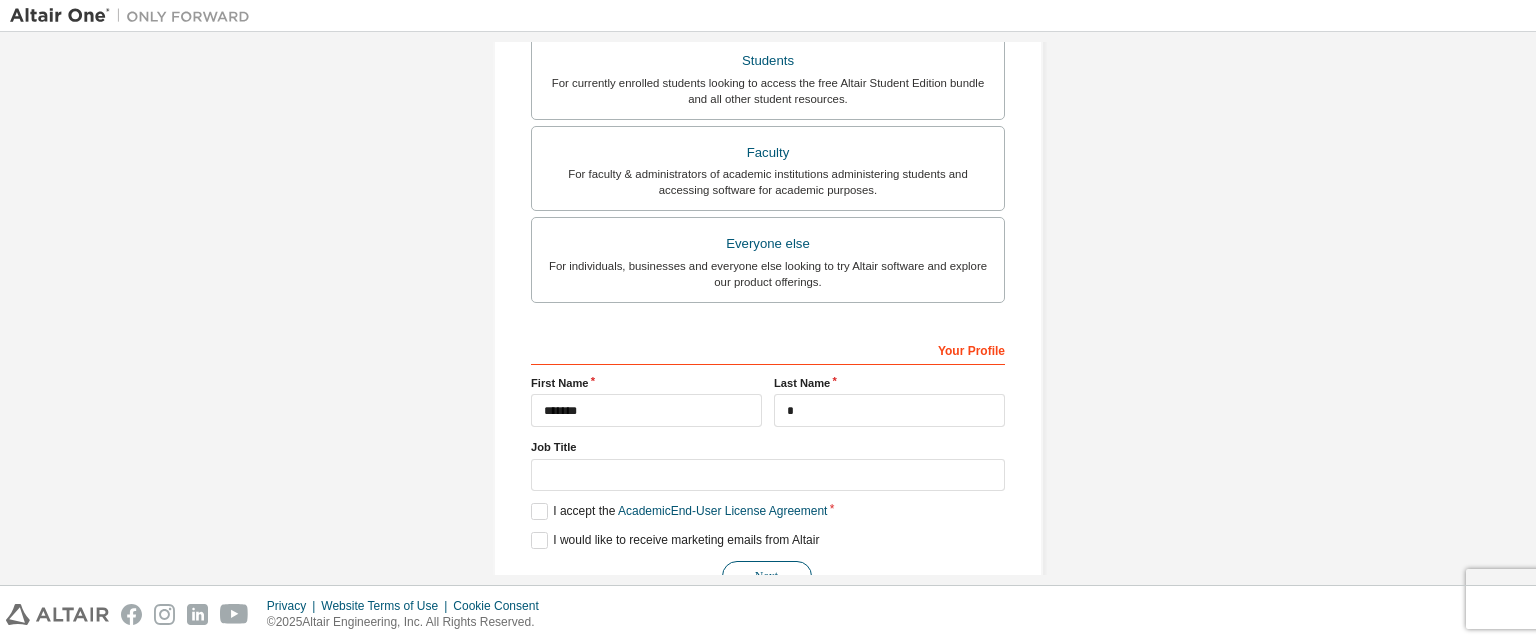 click on "Next" at bounding box center (767, 576) 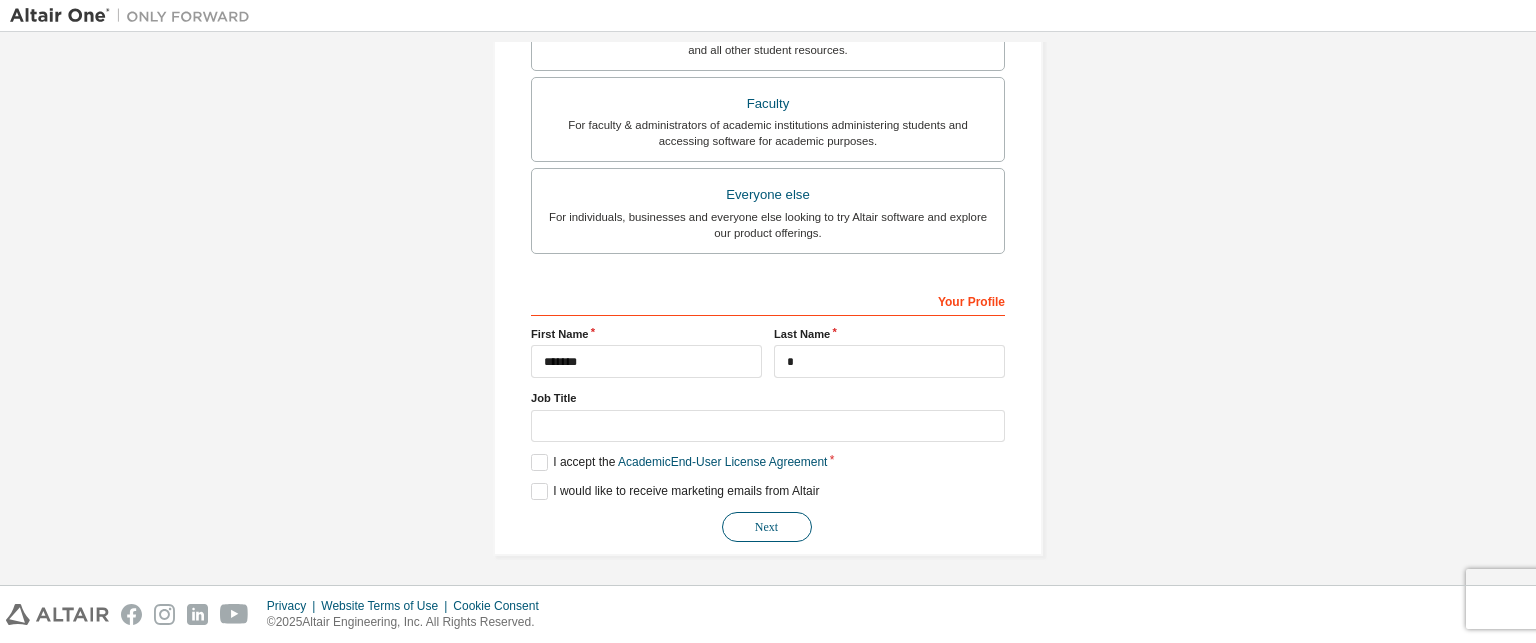 click on "Next" at bounding box center [767, 527] 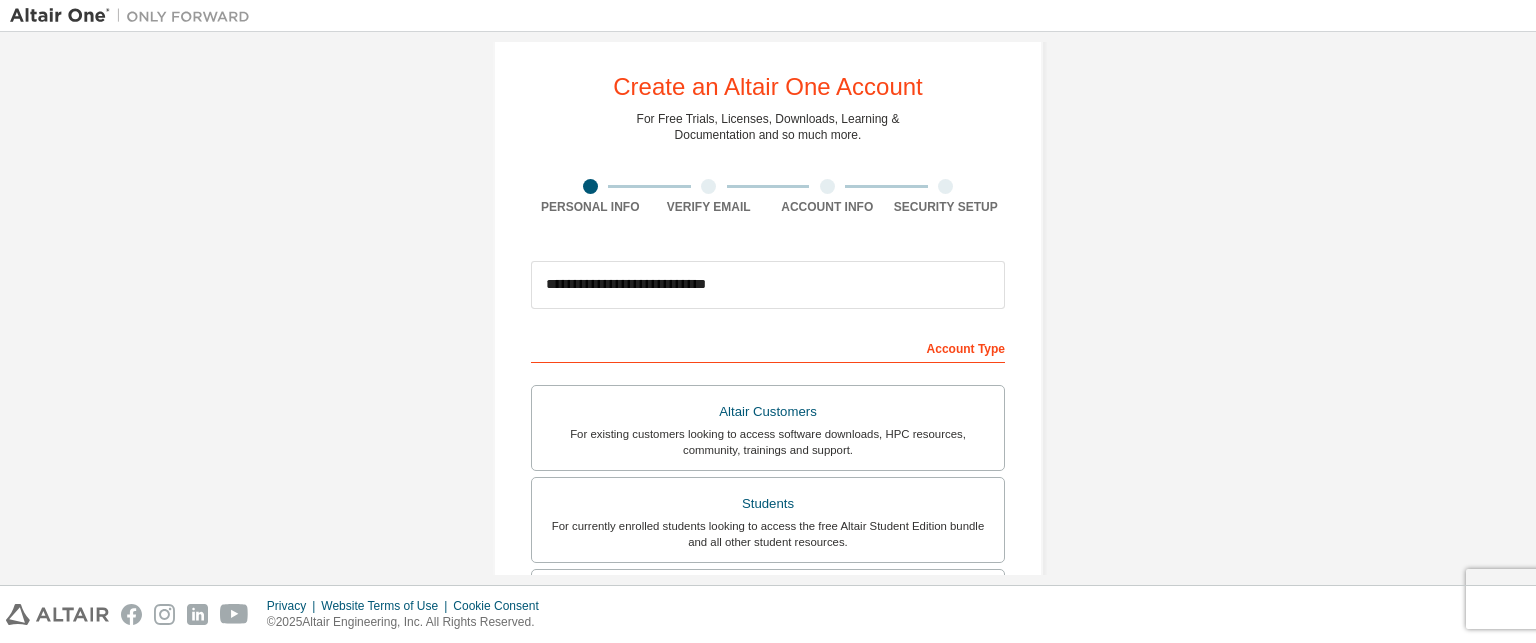 scroll, scrollTop: 0, scrollLeft: 0, axis: both 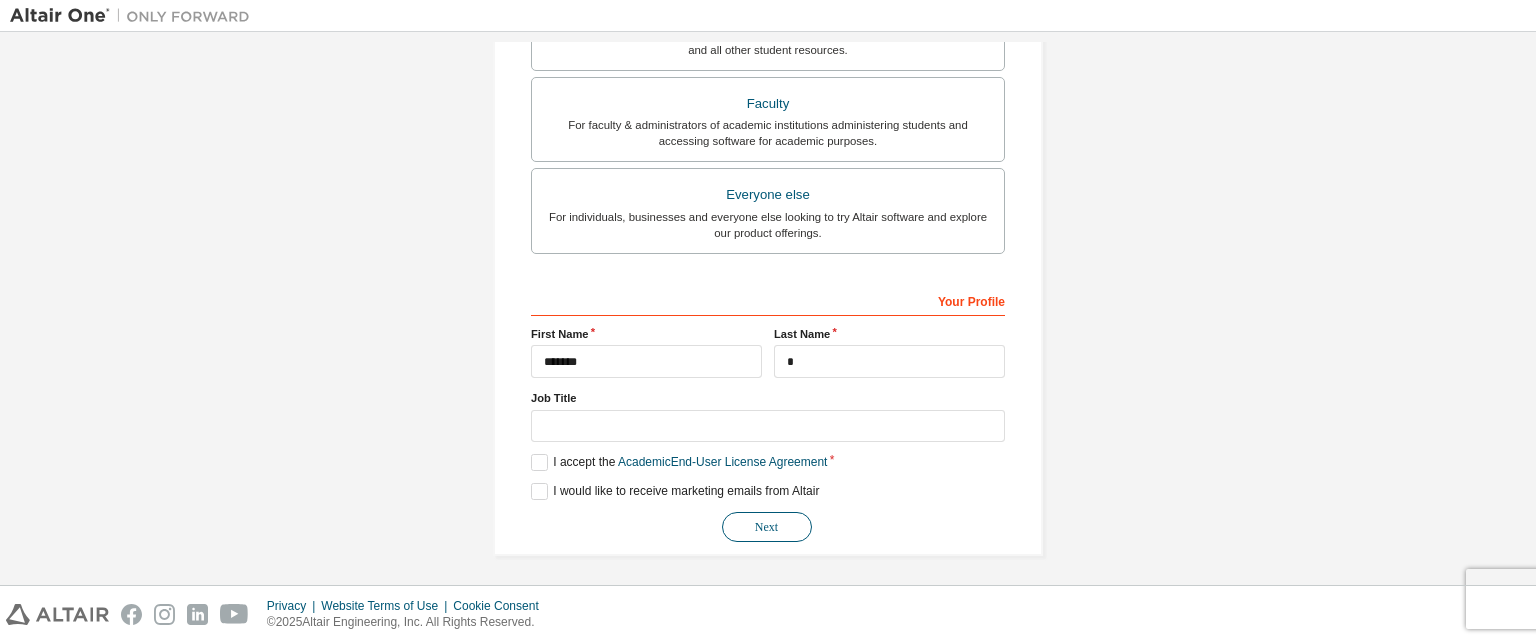 click on "Next" at bounding box center [767, 527] 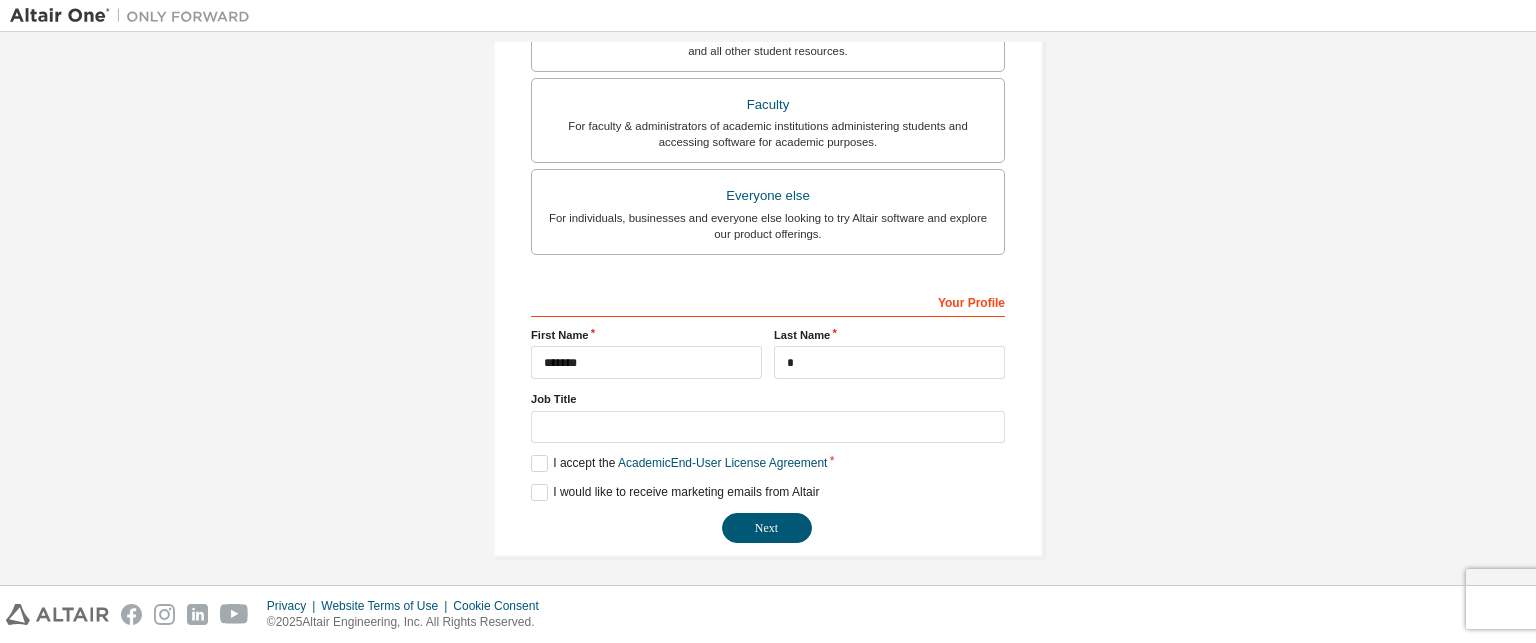 scroll, scrollTop: 521, scrollLeft: 0, axis: vertical 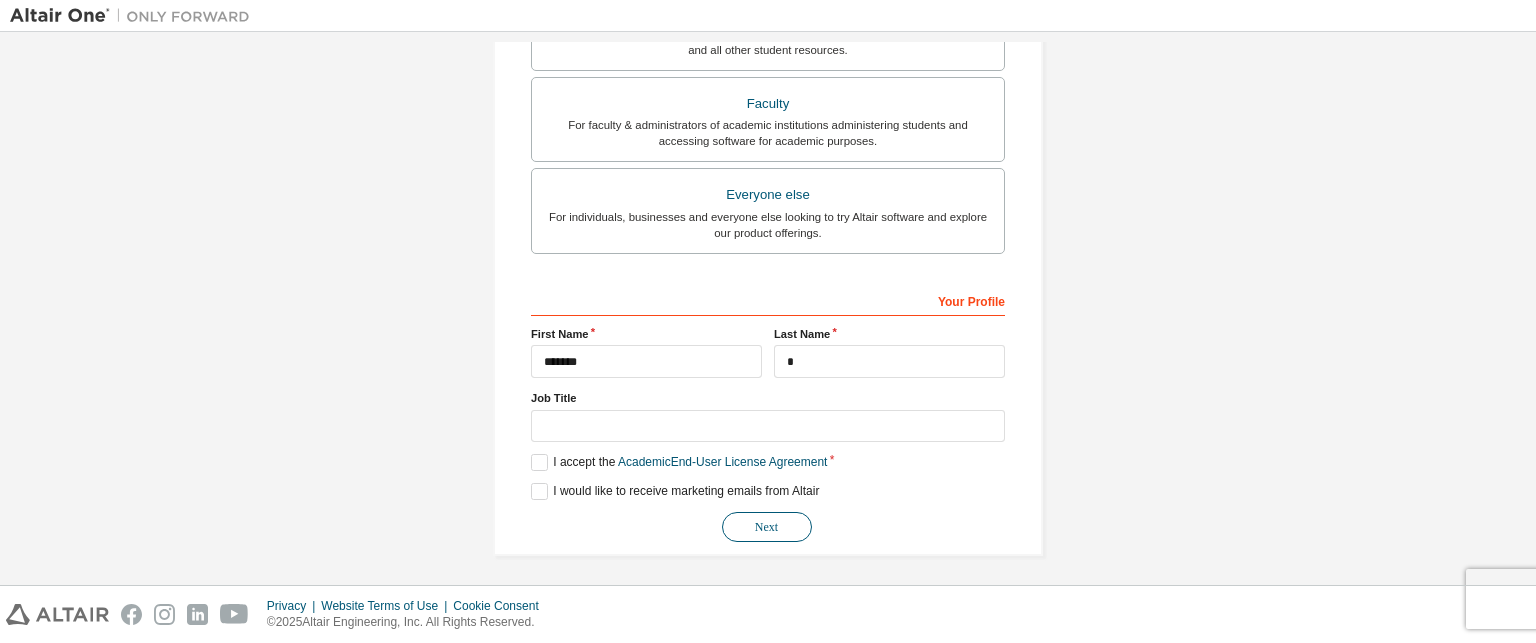 click on "Next" at bounding box center [767, 527] 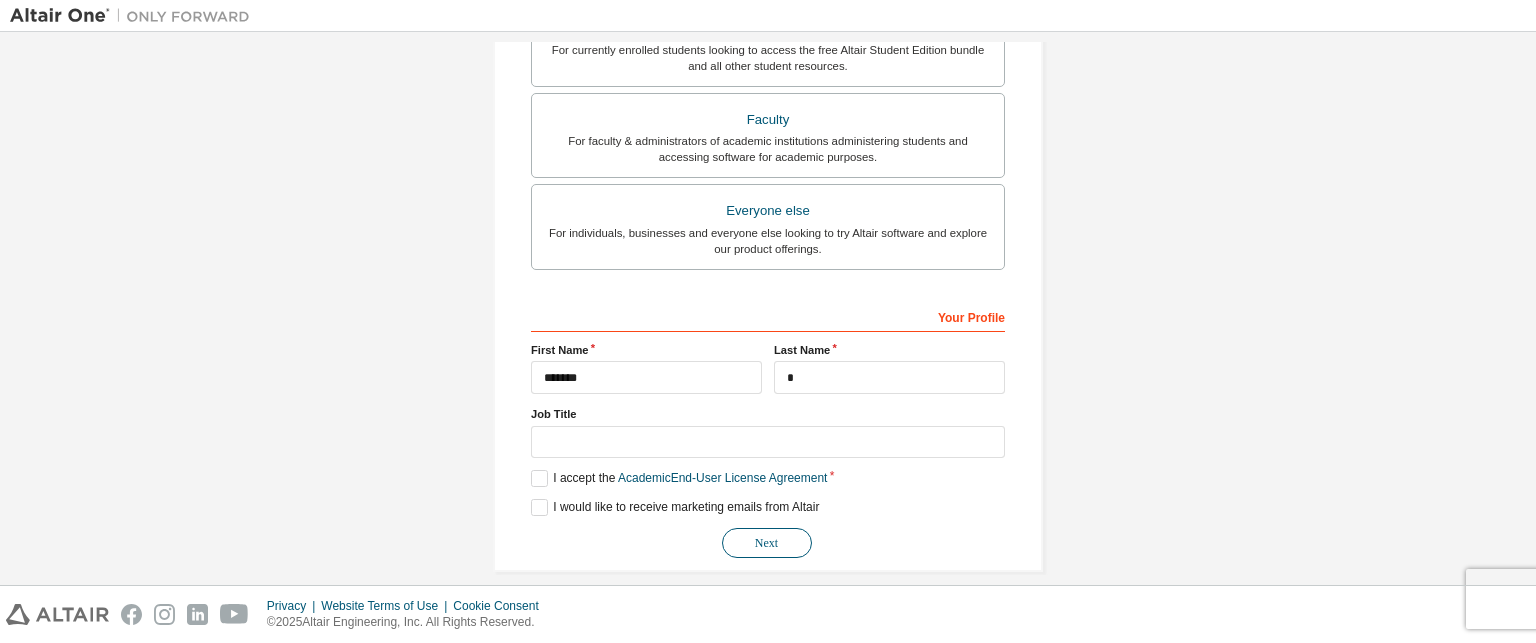 scroll, scrollTop: 521, scrollLeft: 0, axis: vertical 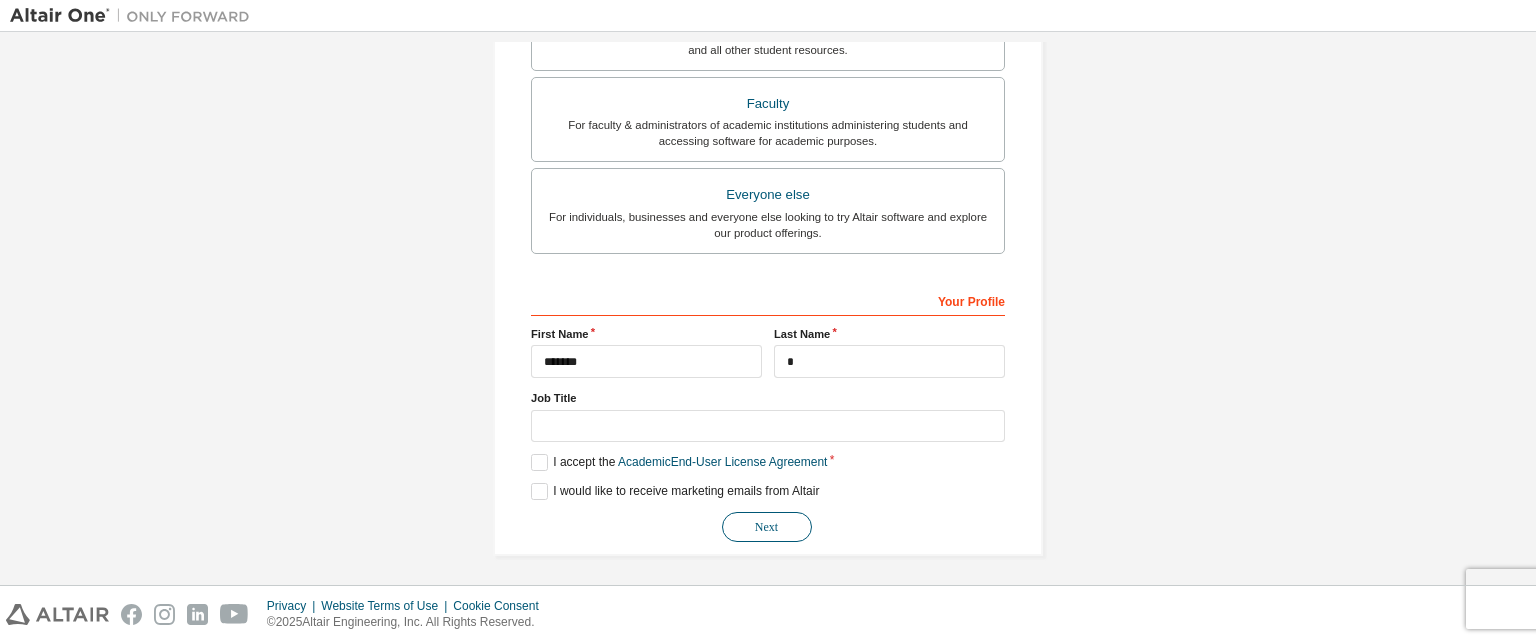 click on "Next" at bounding box center [767, 527] 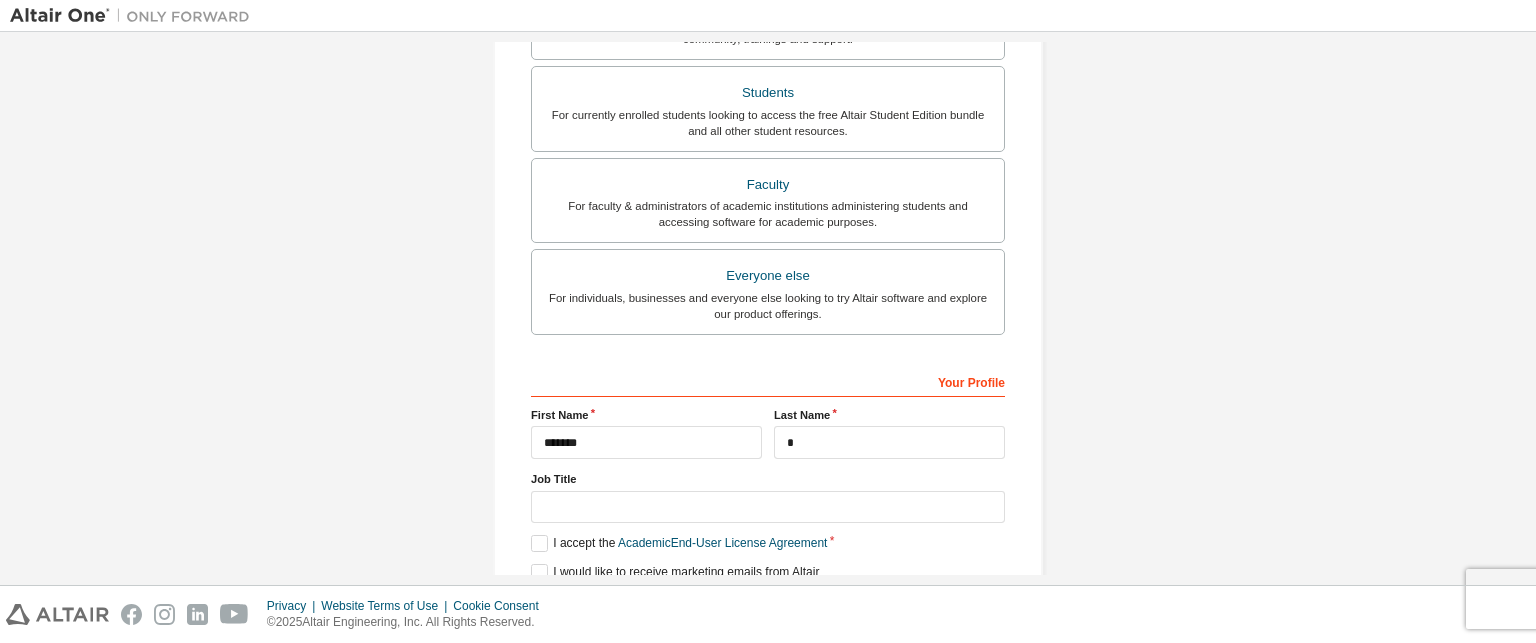 scroll, scrollTop: 521, scrollLeft: 0, axis: vertical 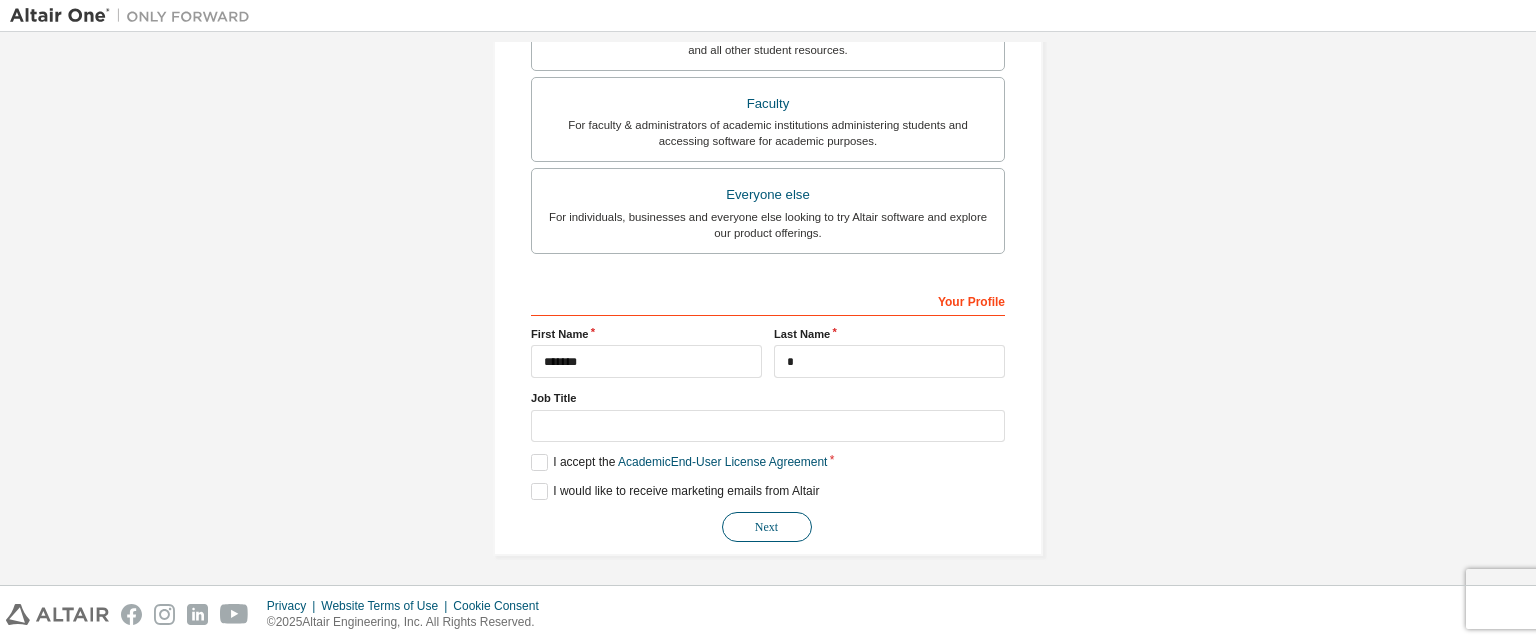 click on "Next" at bounding box center [767, 527] 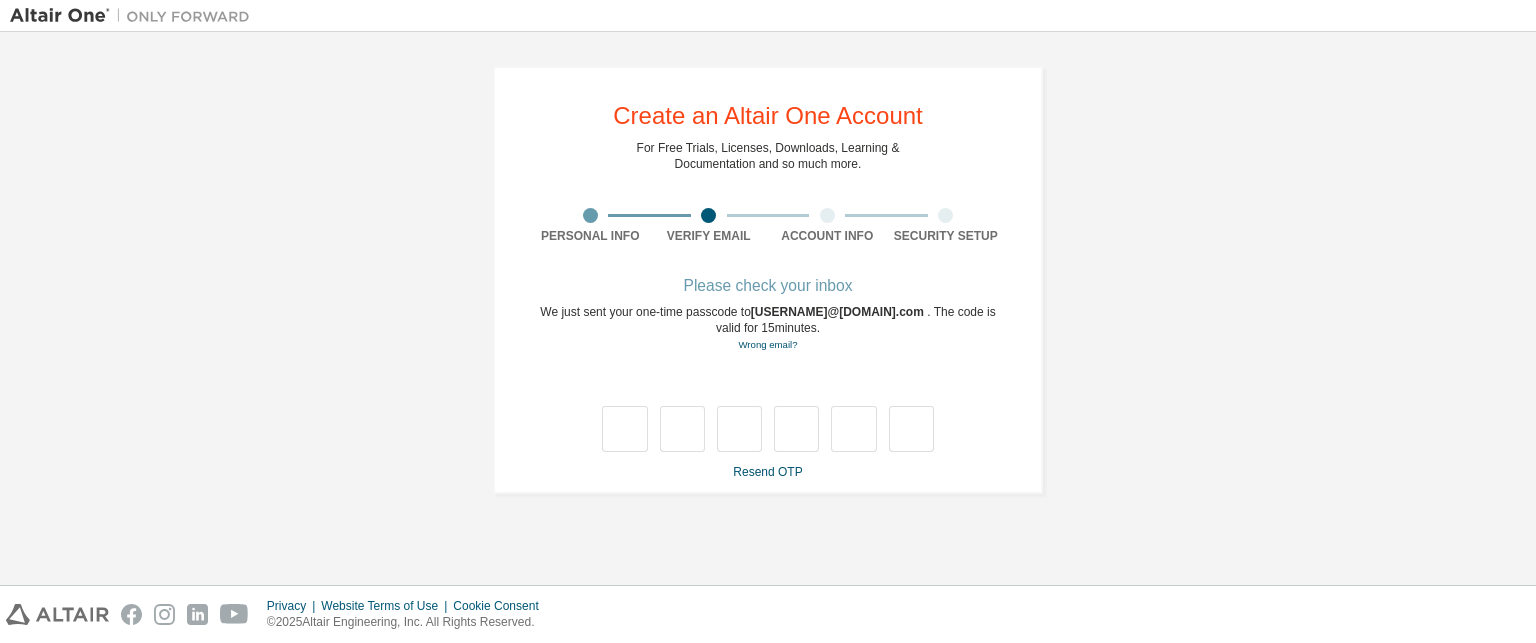 scroll, scrollTop: 0, scrollLeft: 0, axis: both 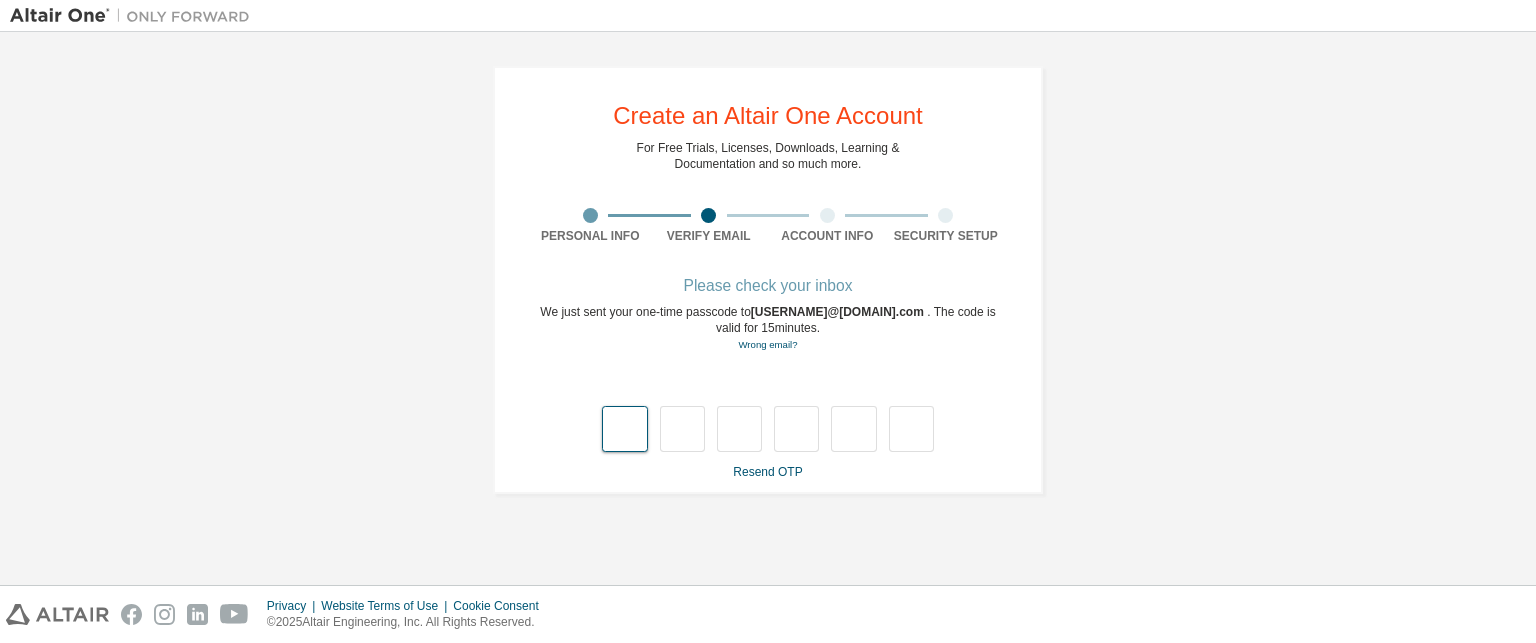 click at bounding box center [624, 429] 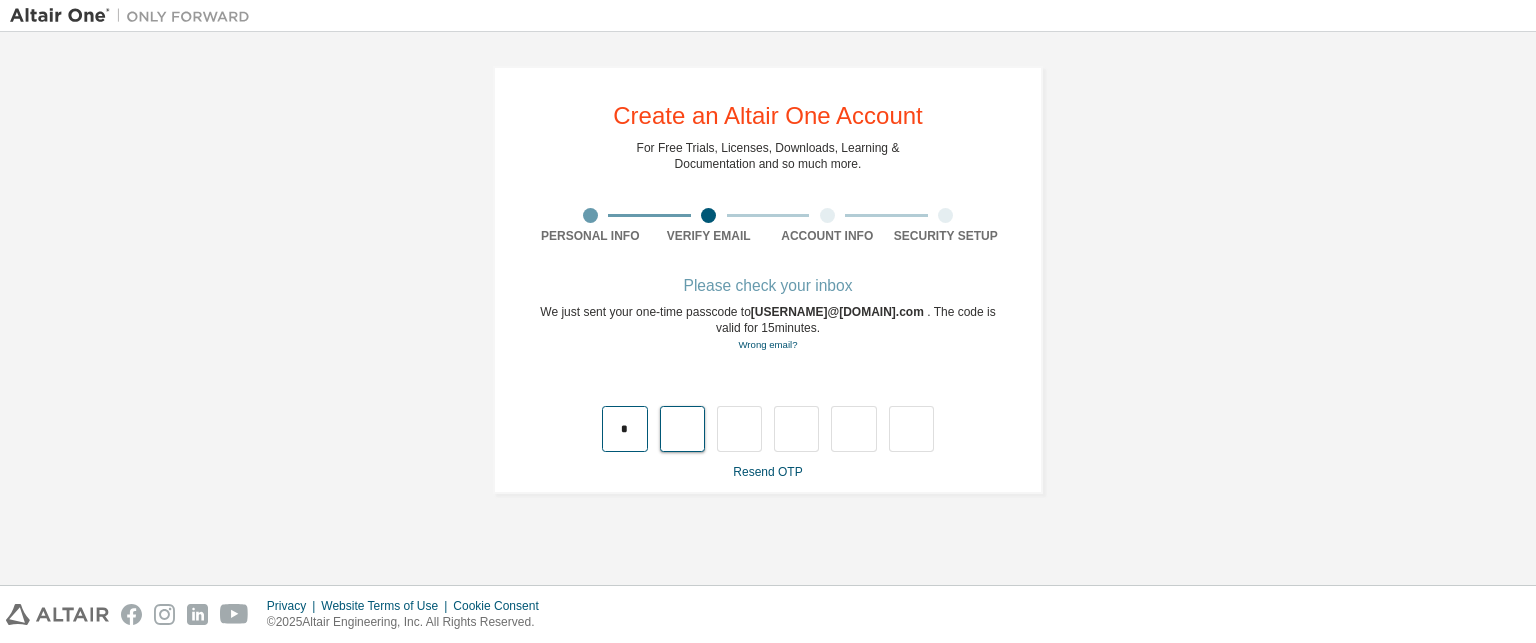 type on "*" 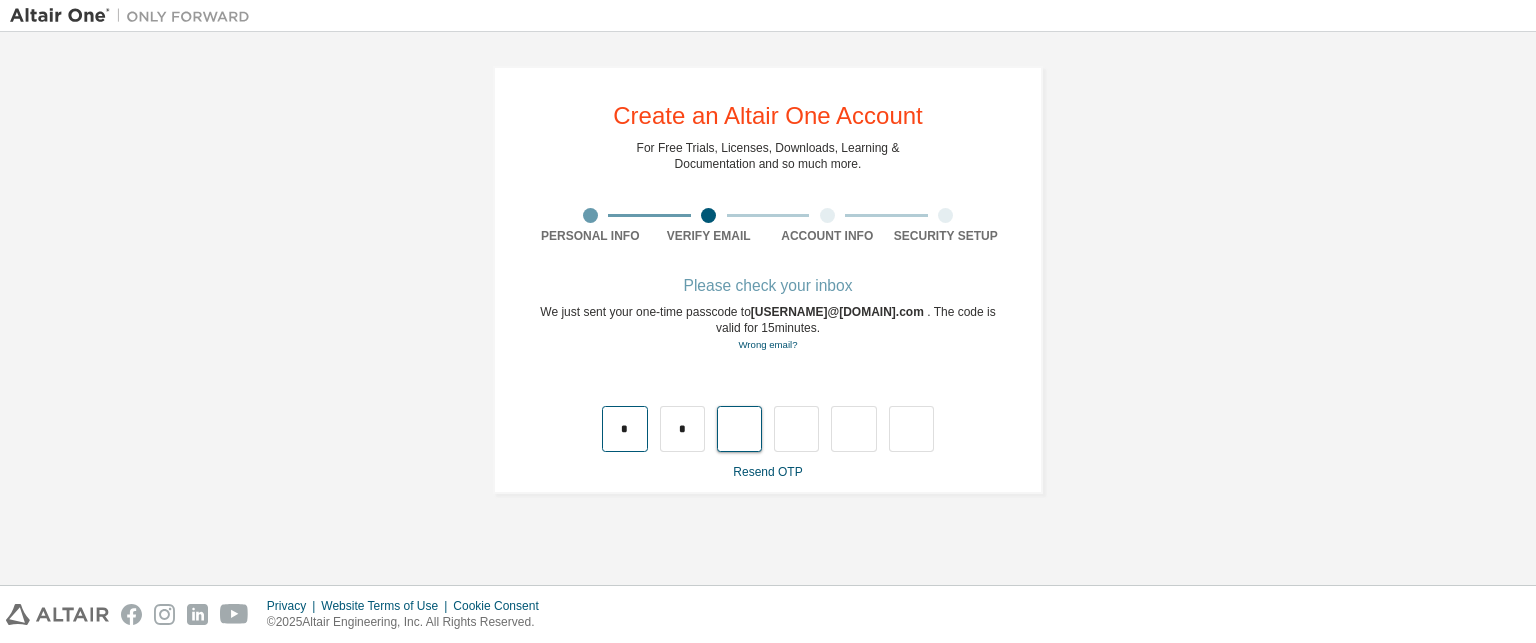 type on "*" 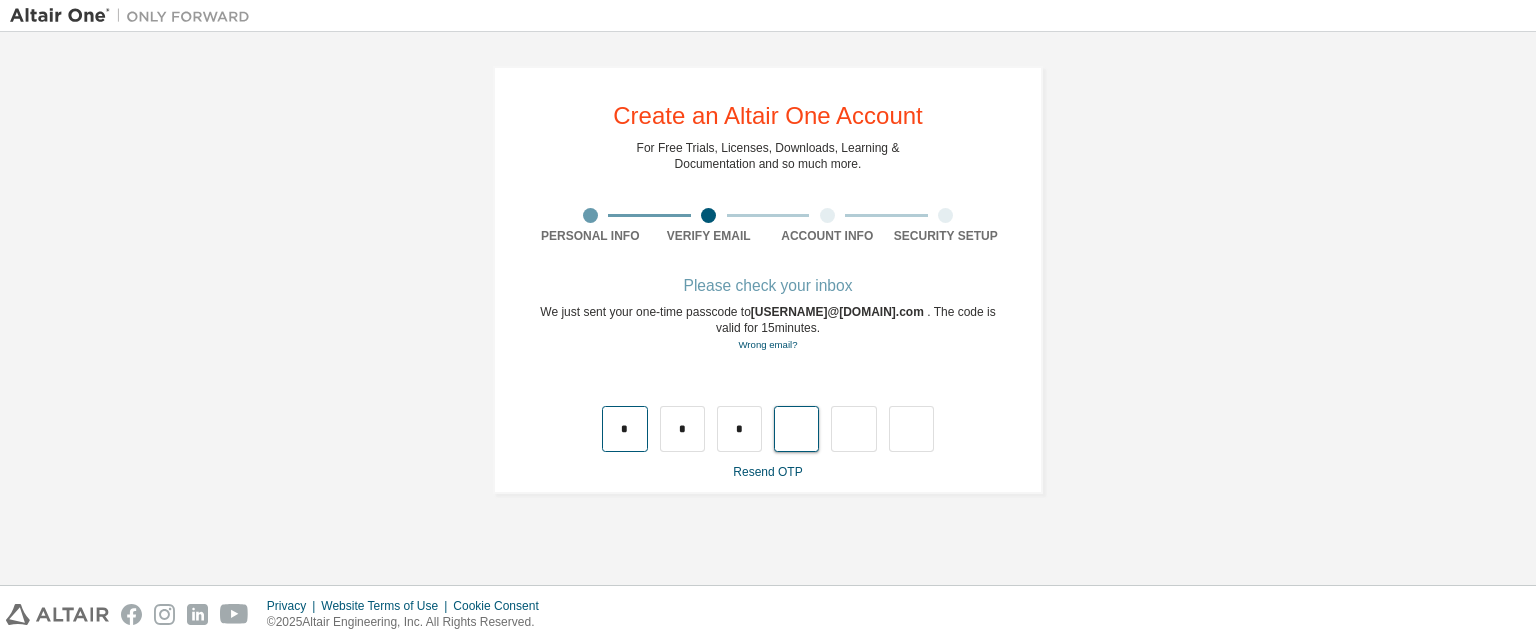 type on "*" 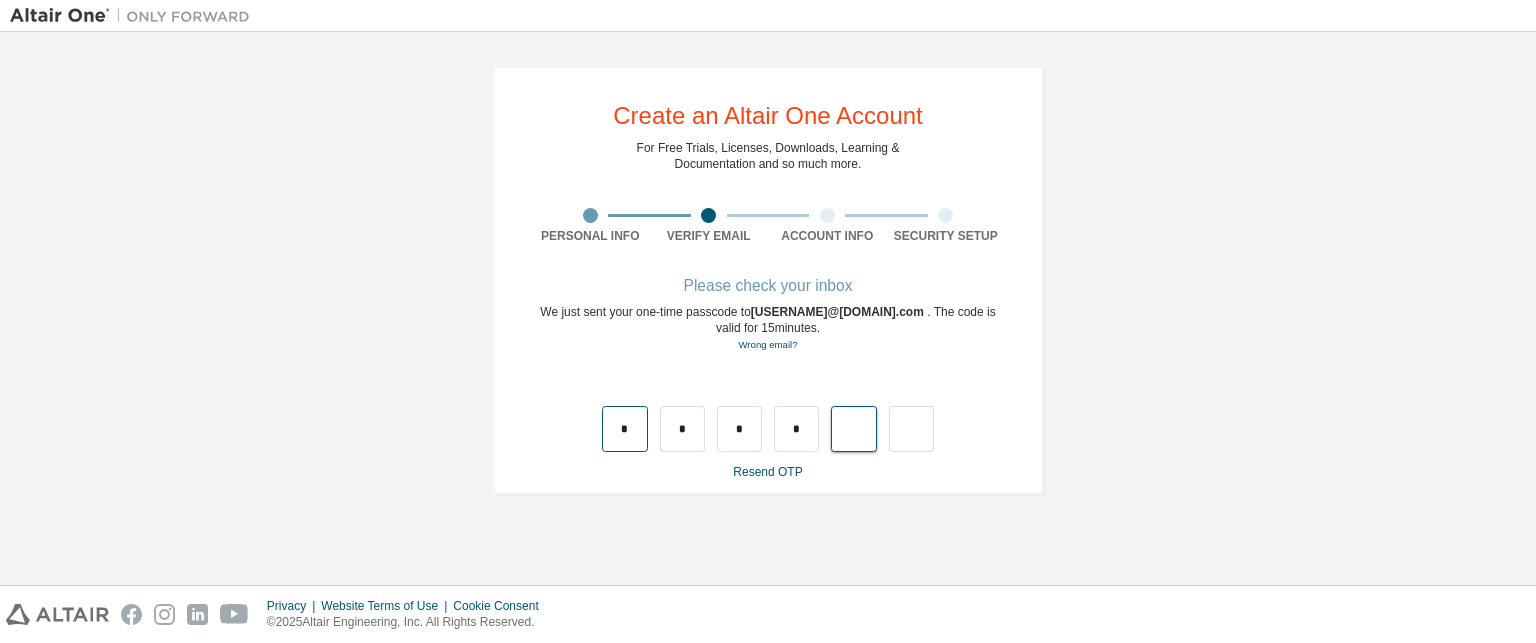type on "*" 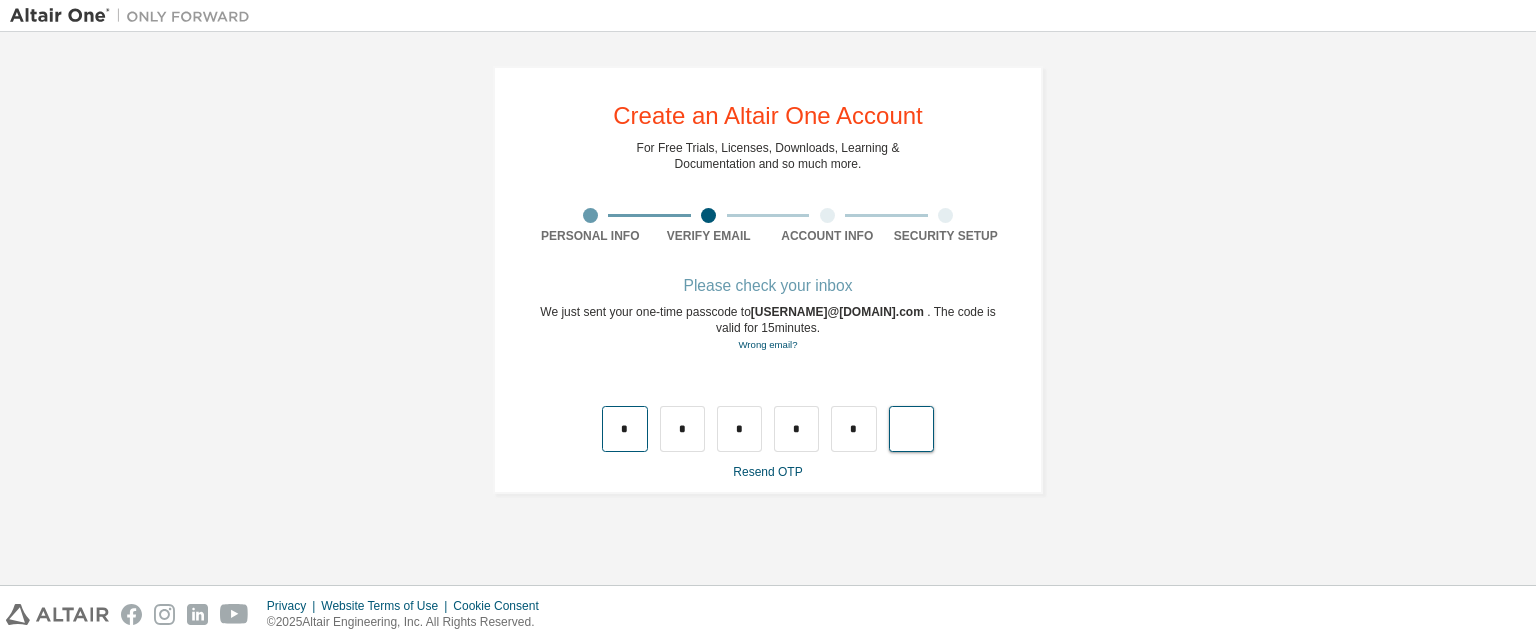 type on "*" 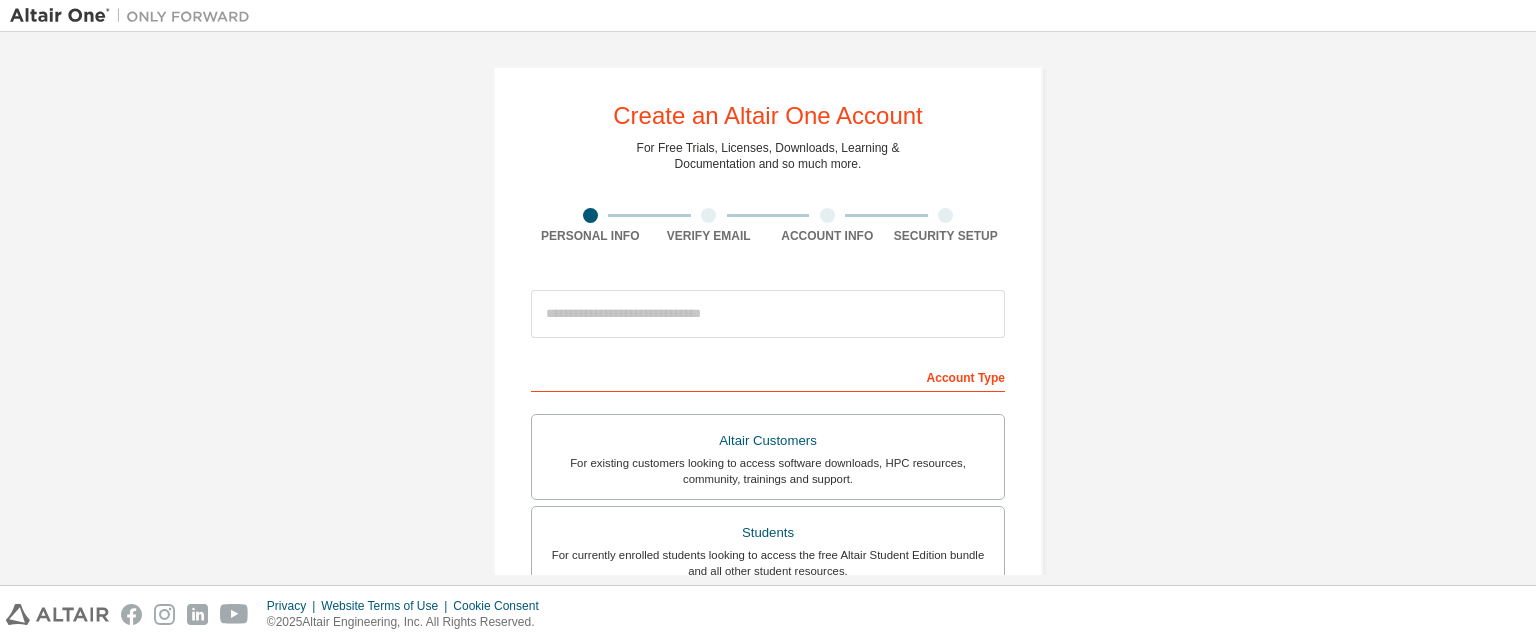 scroll, scrollTop: 0, scrollLeft: 0, axis: both 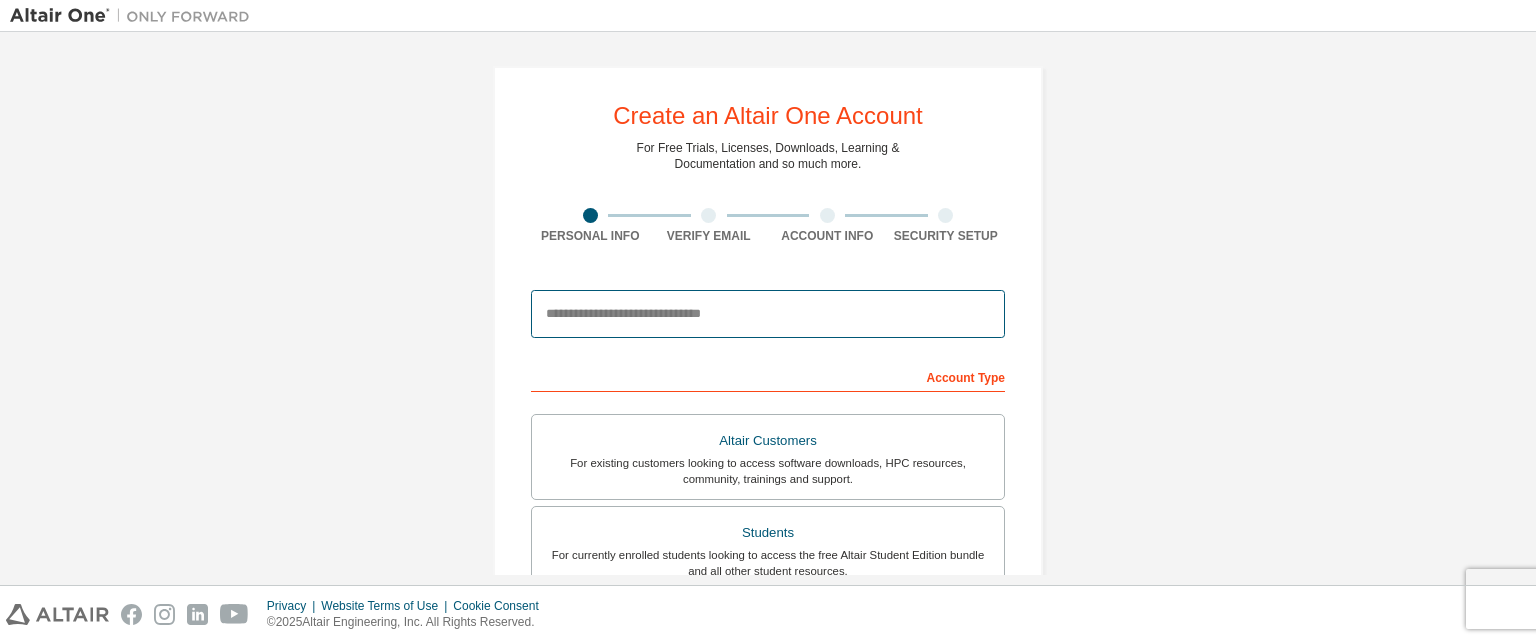 click at bounding box center (768, 314) 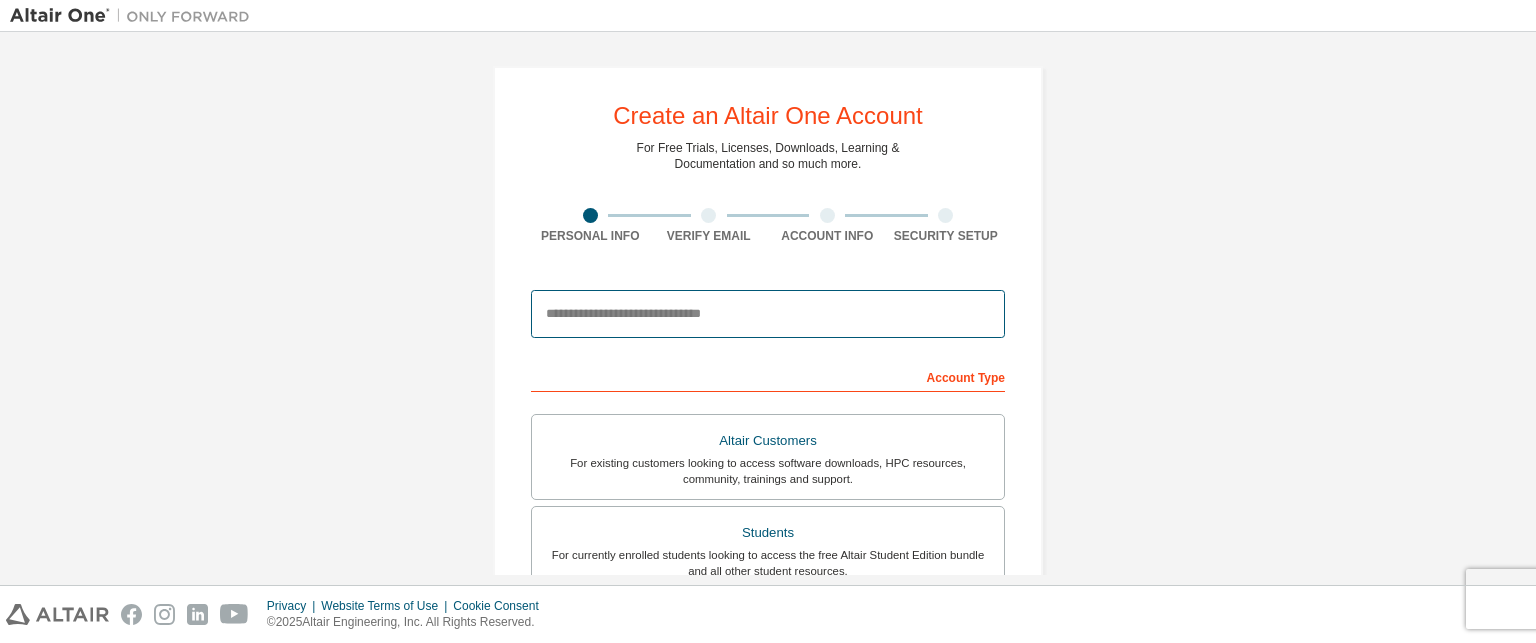click at bounding box center (768, 314) 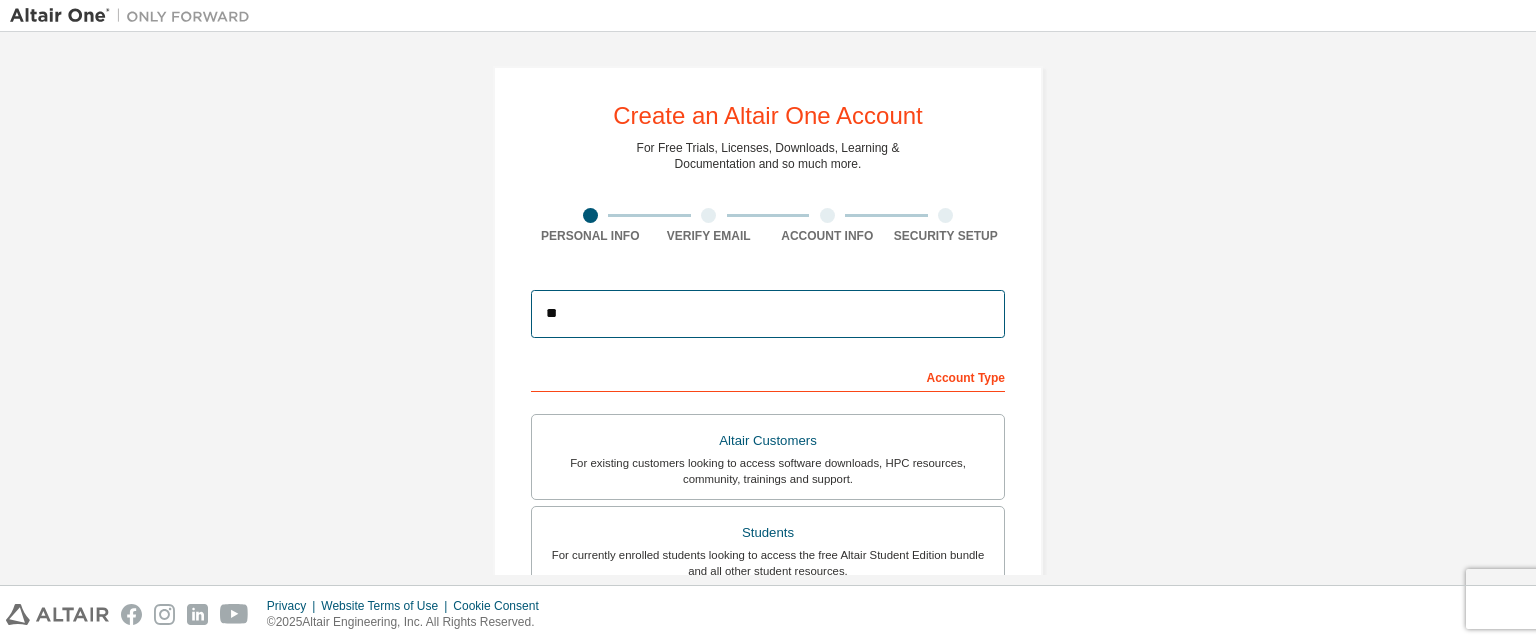 type on "**********" 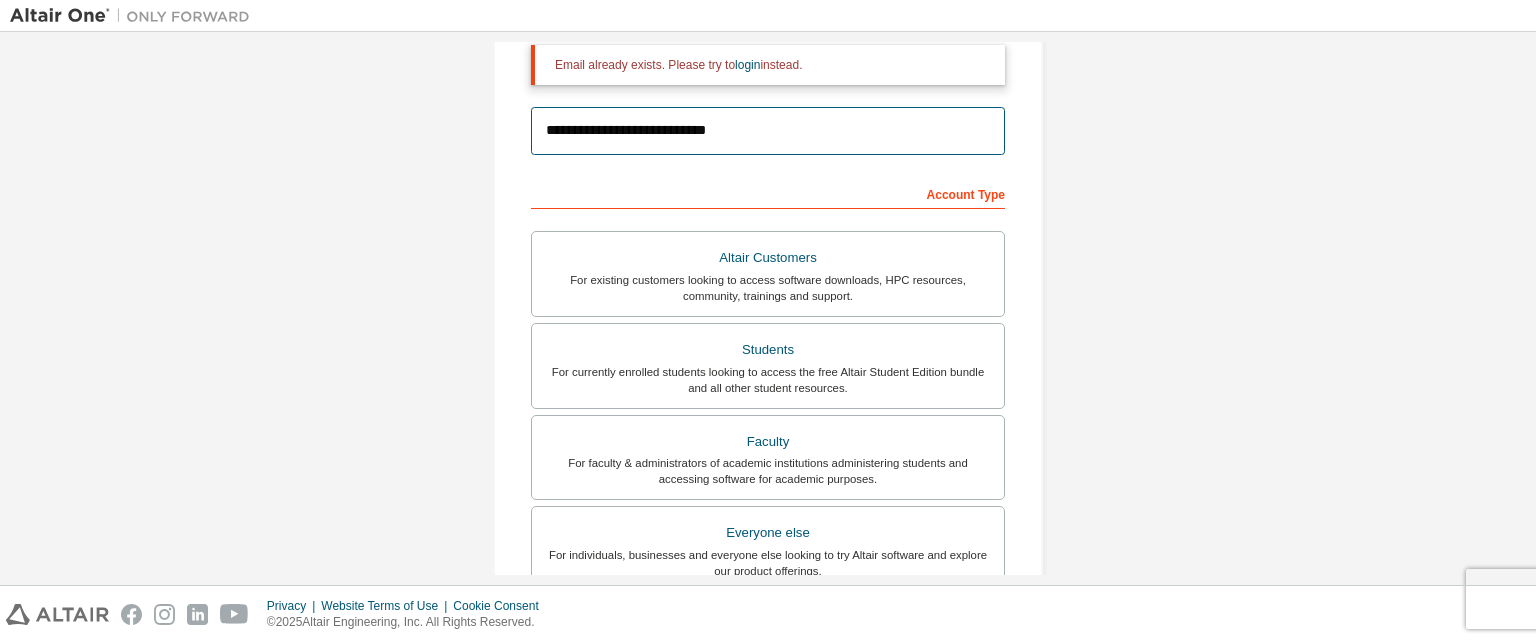 scroll, scrollTop: 241, scrollLeft: 0, axis: vertical 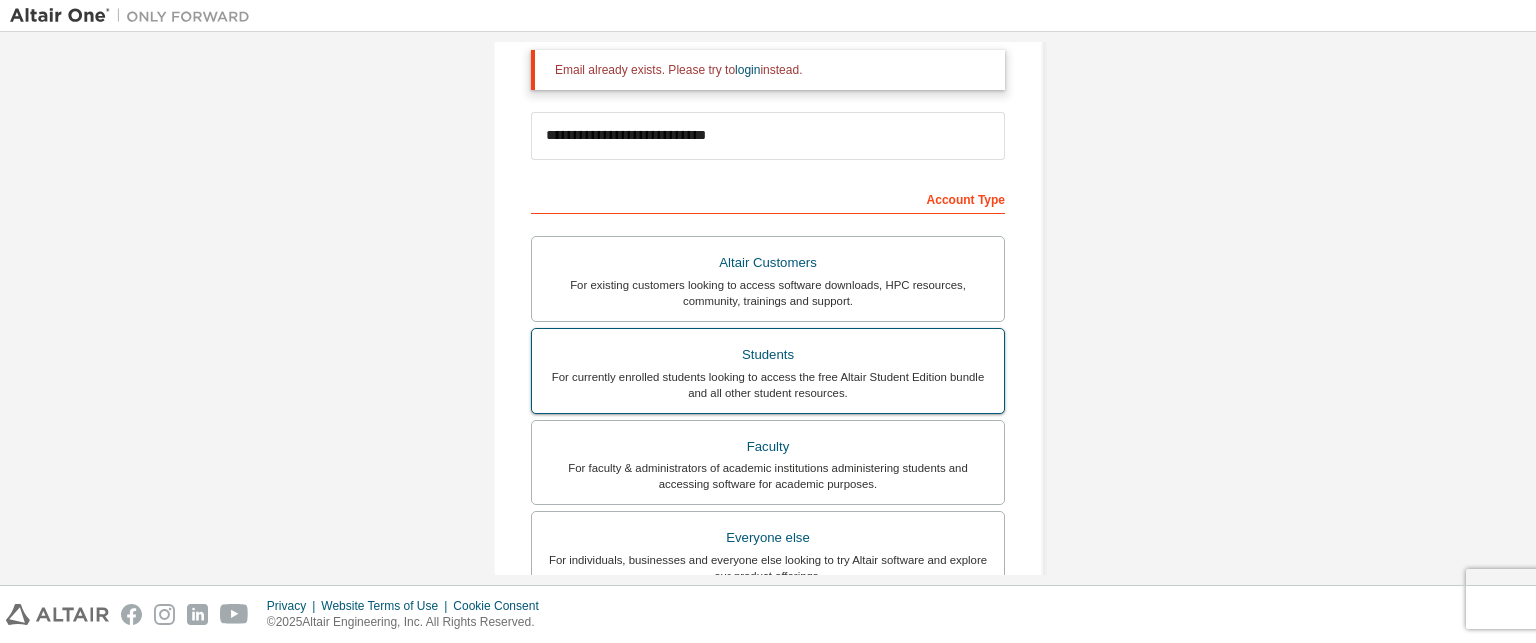 click on "Students" at bounding box center (768, 355) 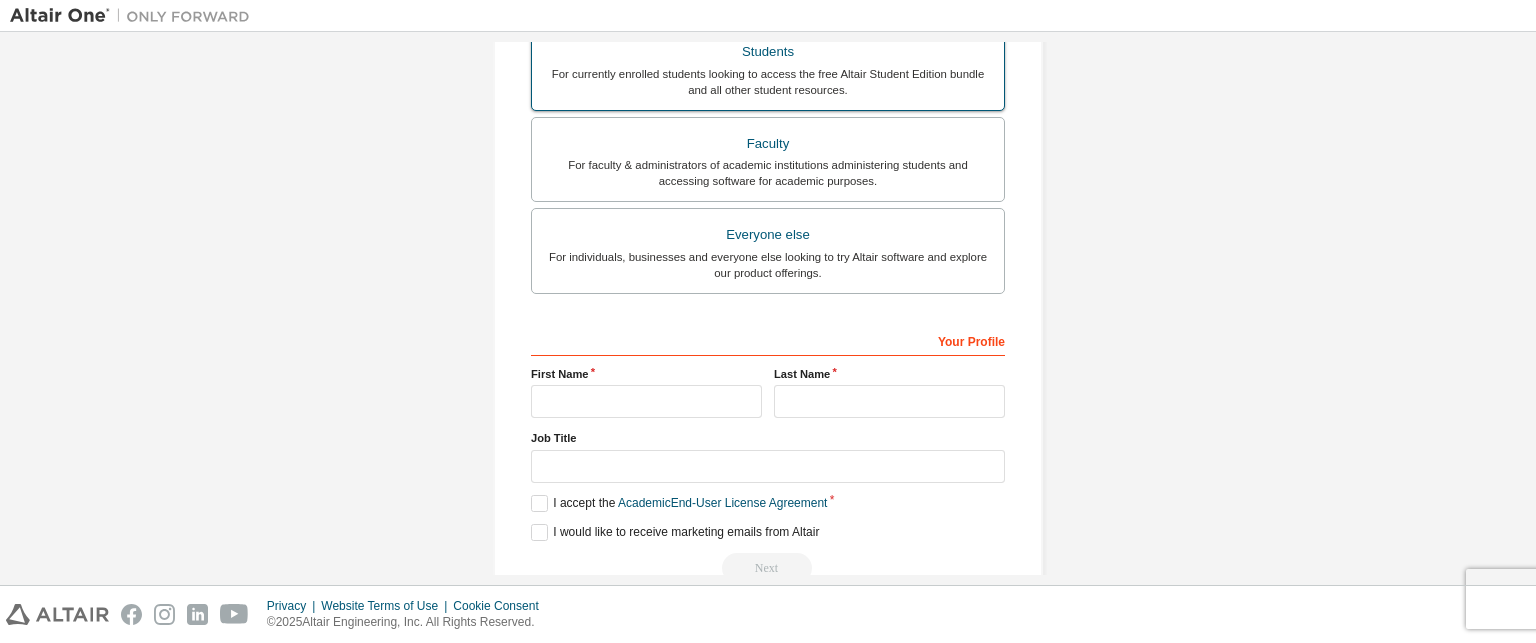 scroll, scrollTop: 584, scrollLeft: 0, axis: vertical 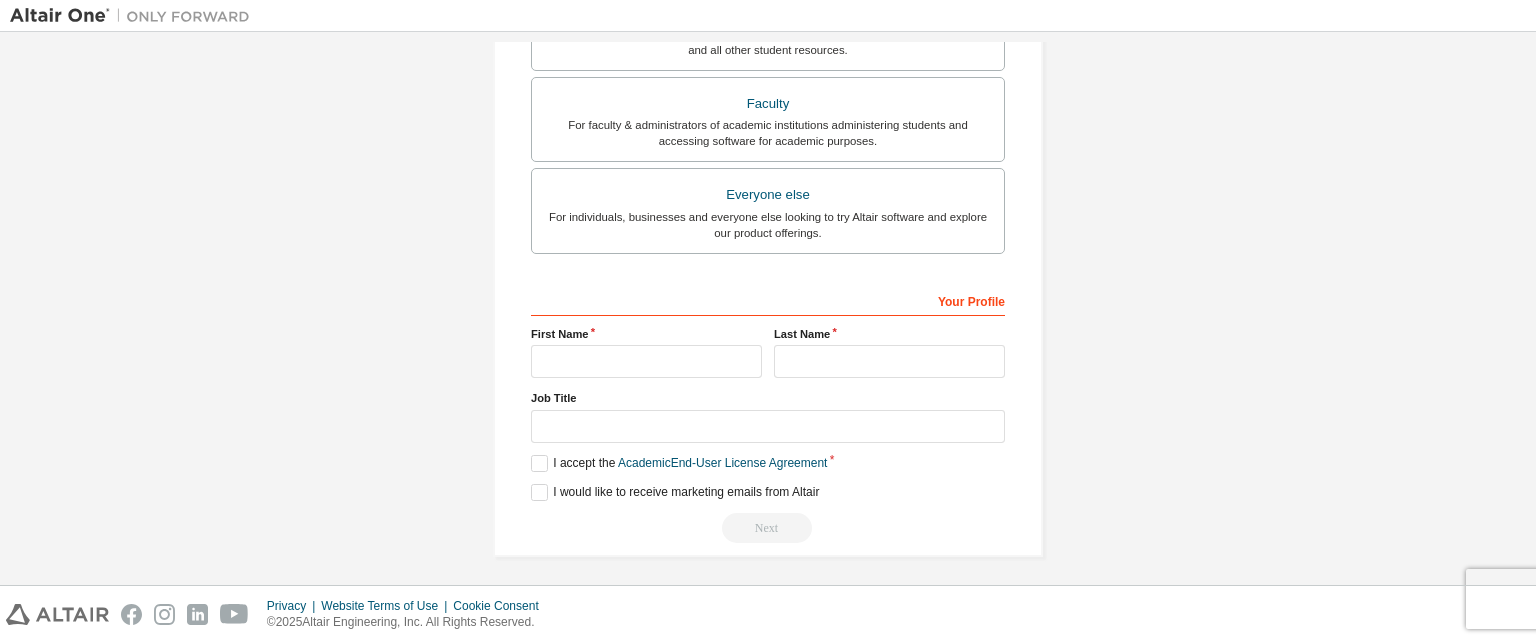 click on "**********" at bounding box center (768, 19) 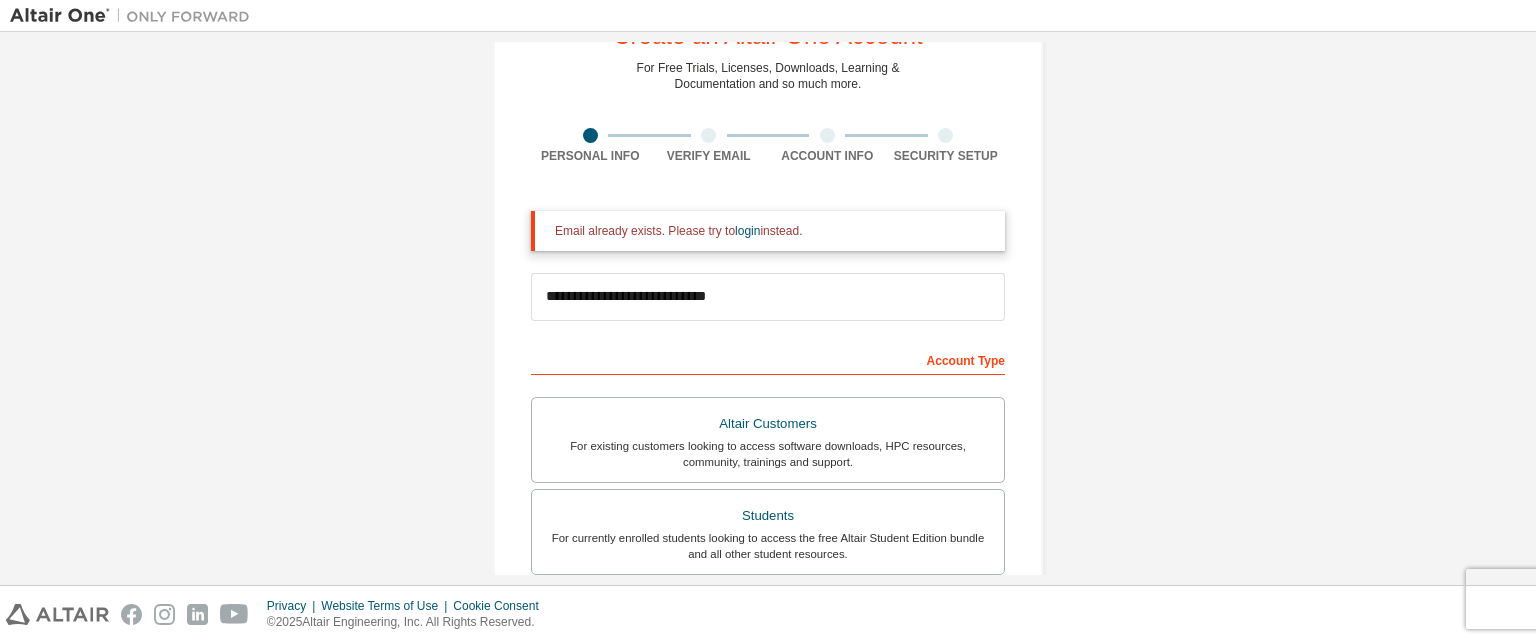 scroll, scrollTop: 0, scrollLeft: 0, axis: both 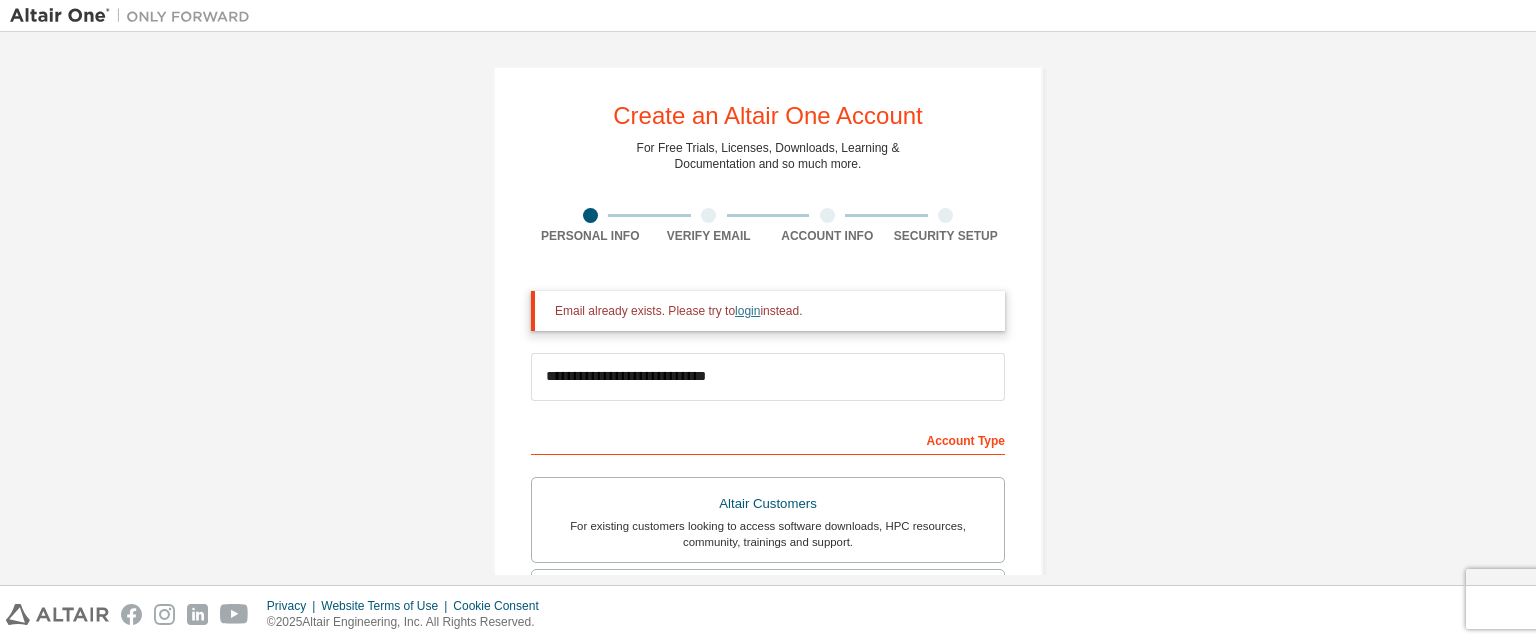 click on "login" at bounding box center [747, 311] 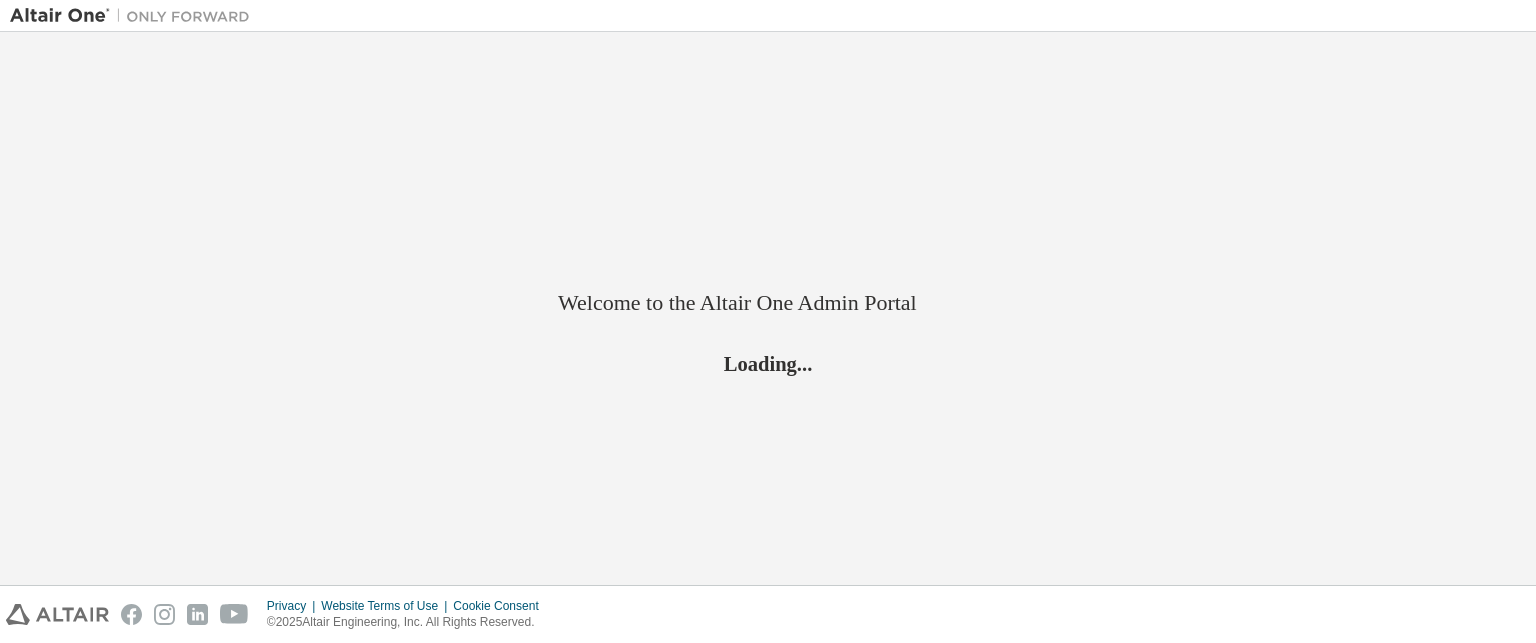 scroll, scrollTop: 0, scrollLeft: 0, axis: both 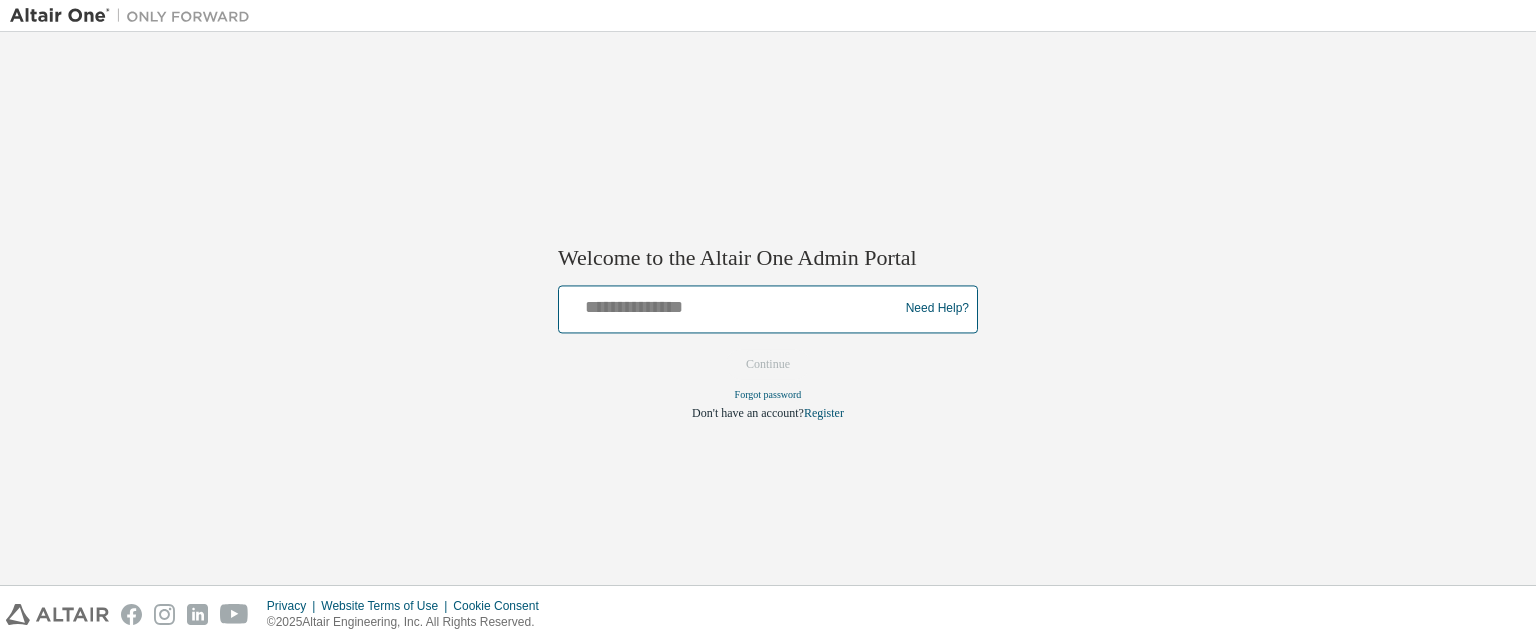 click at bounding box center (731, 304) 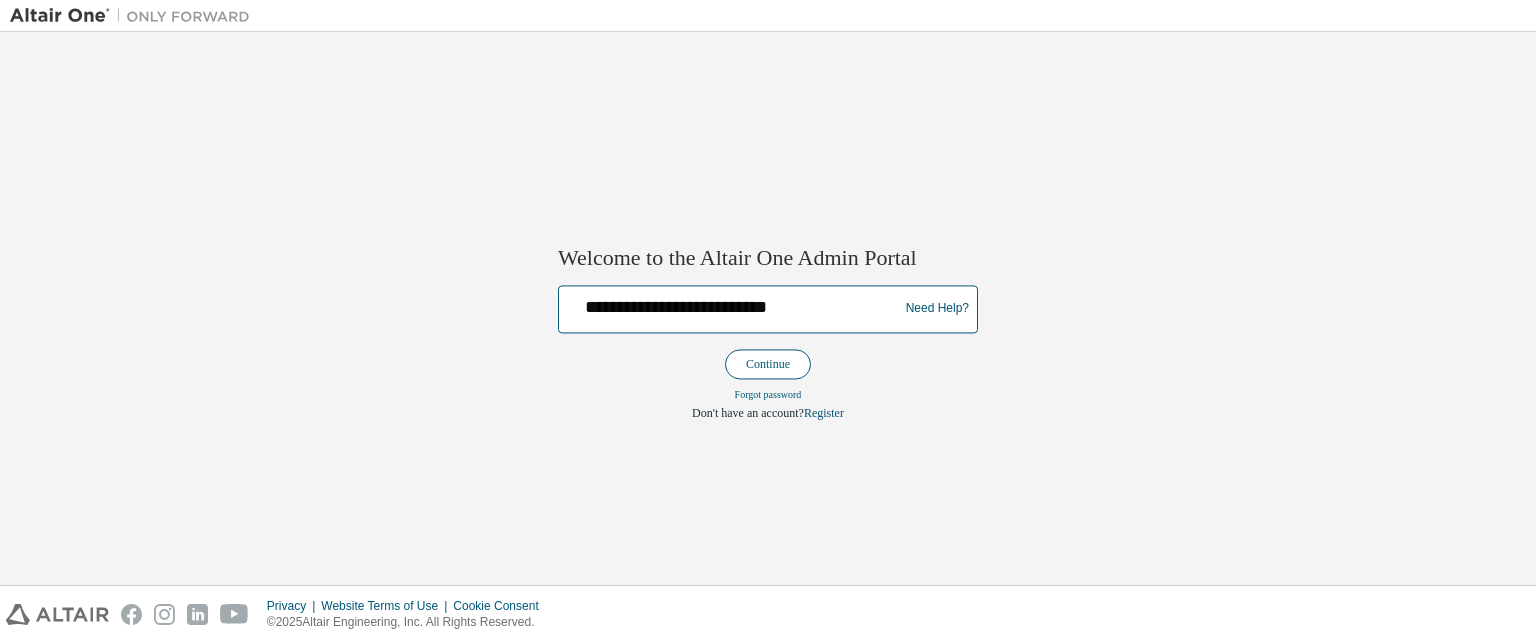 type on "**********" 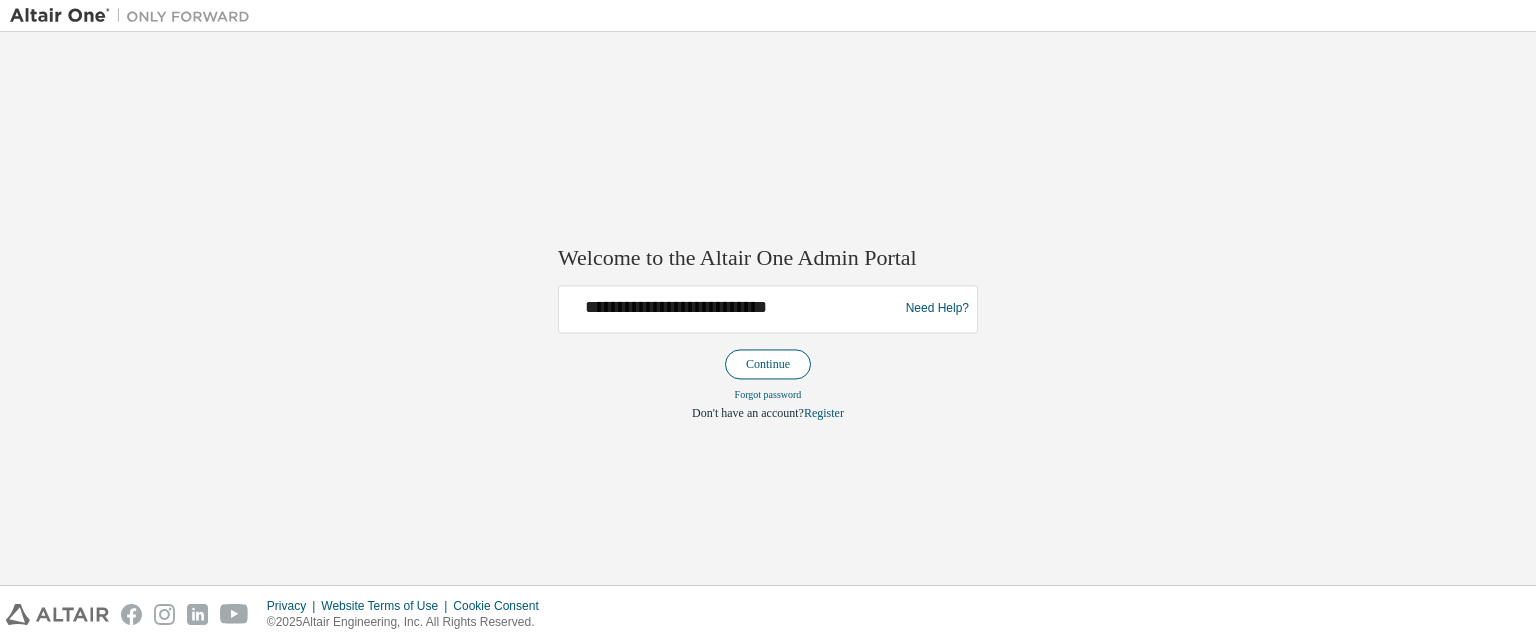 click on "Continue" at bounding box center [768, 364] 